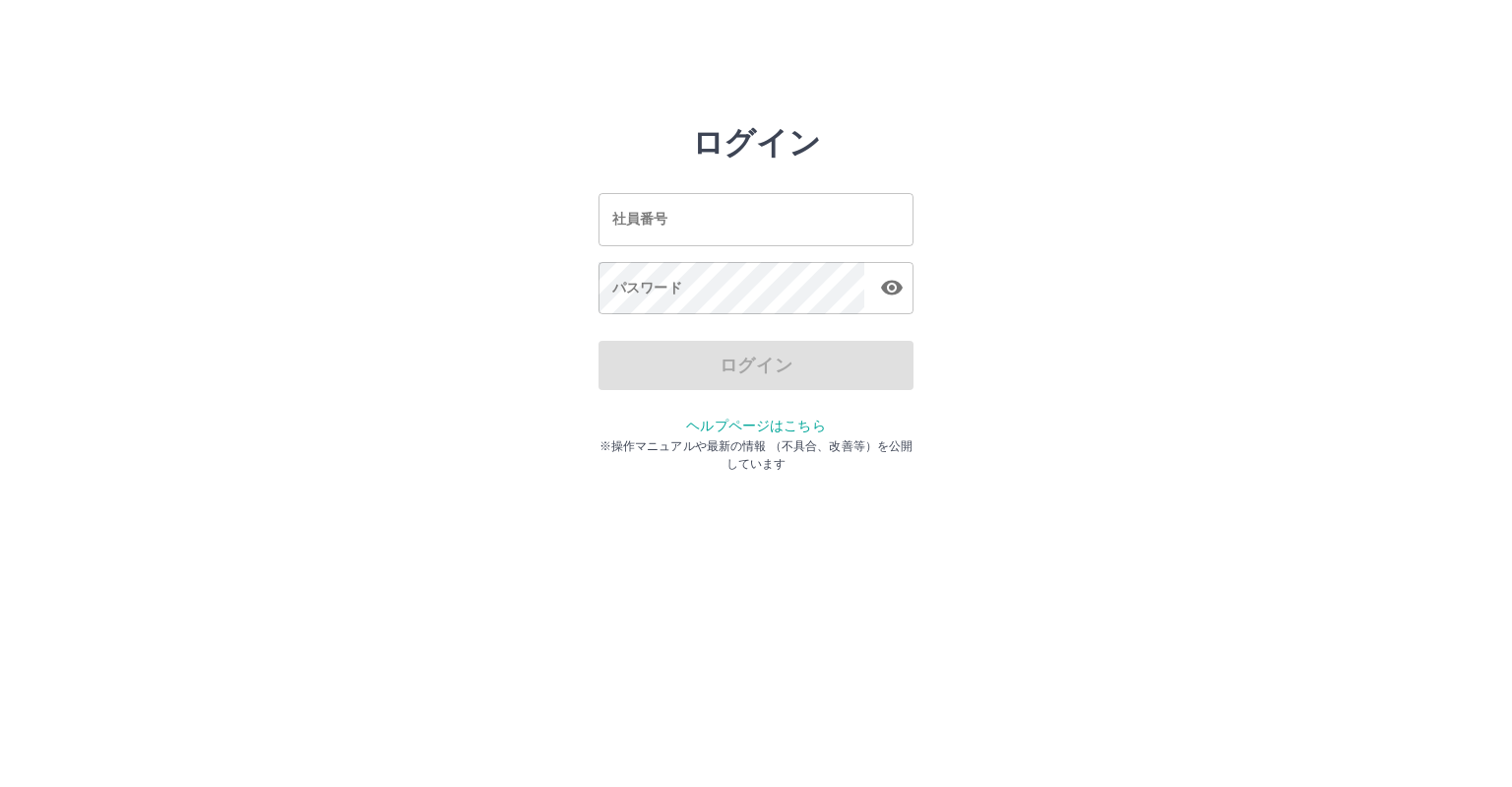 scroll, scrollTop: 0, scrollLeft: 0, axis: both 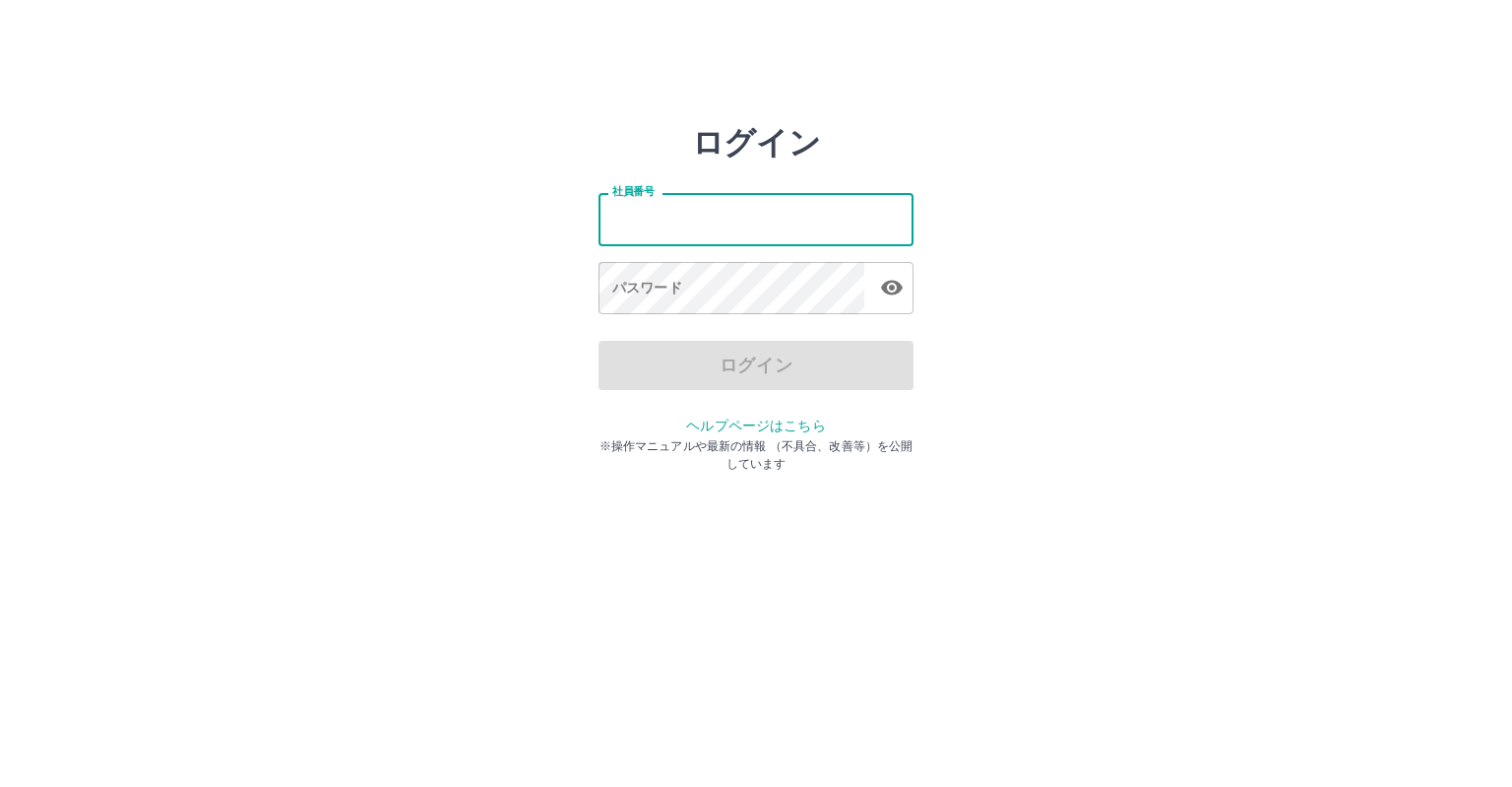 type on "*******" 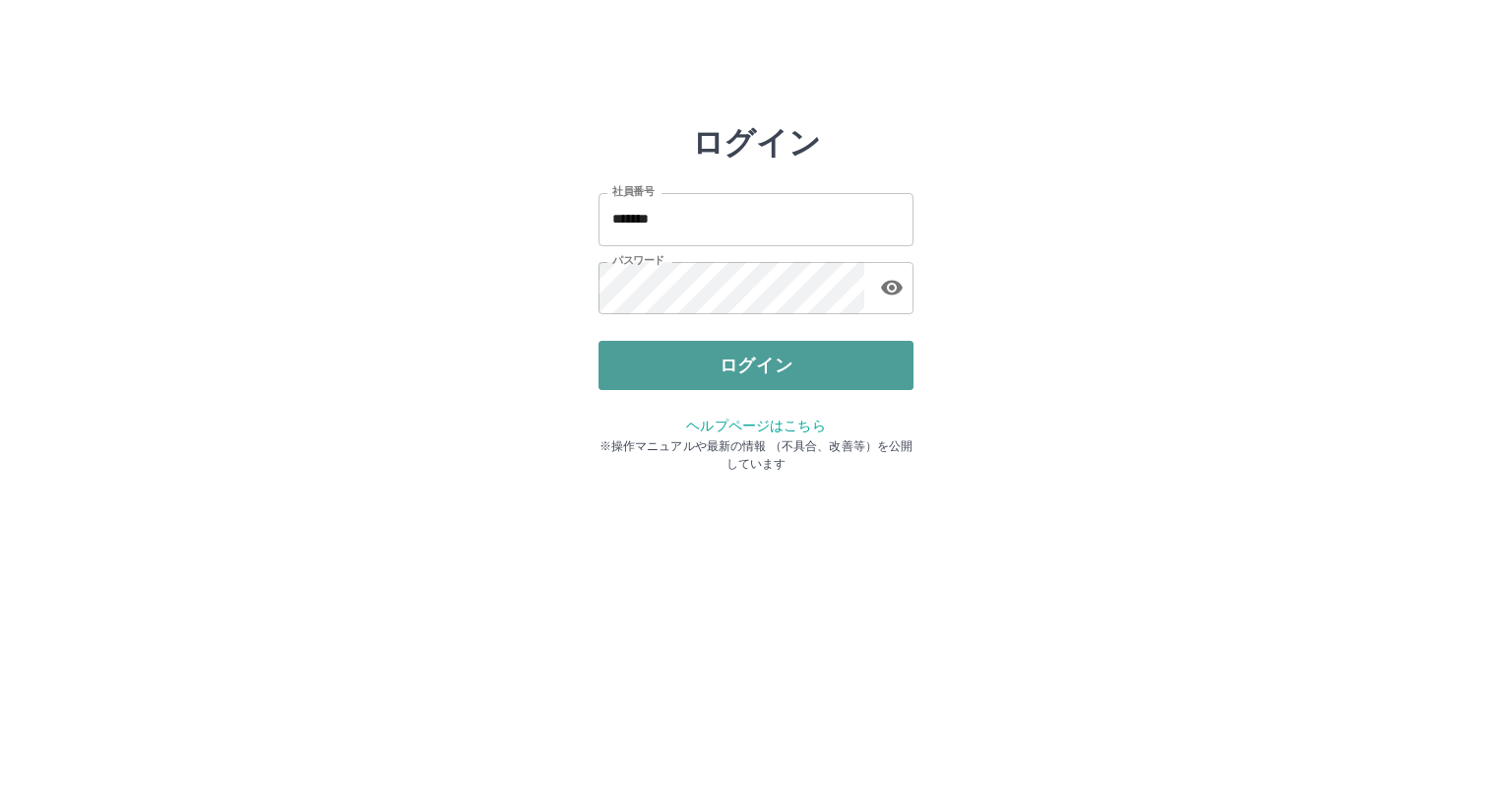 click on "ログイン" at bounding box center (756, 365) 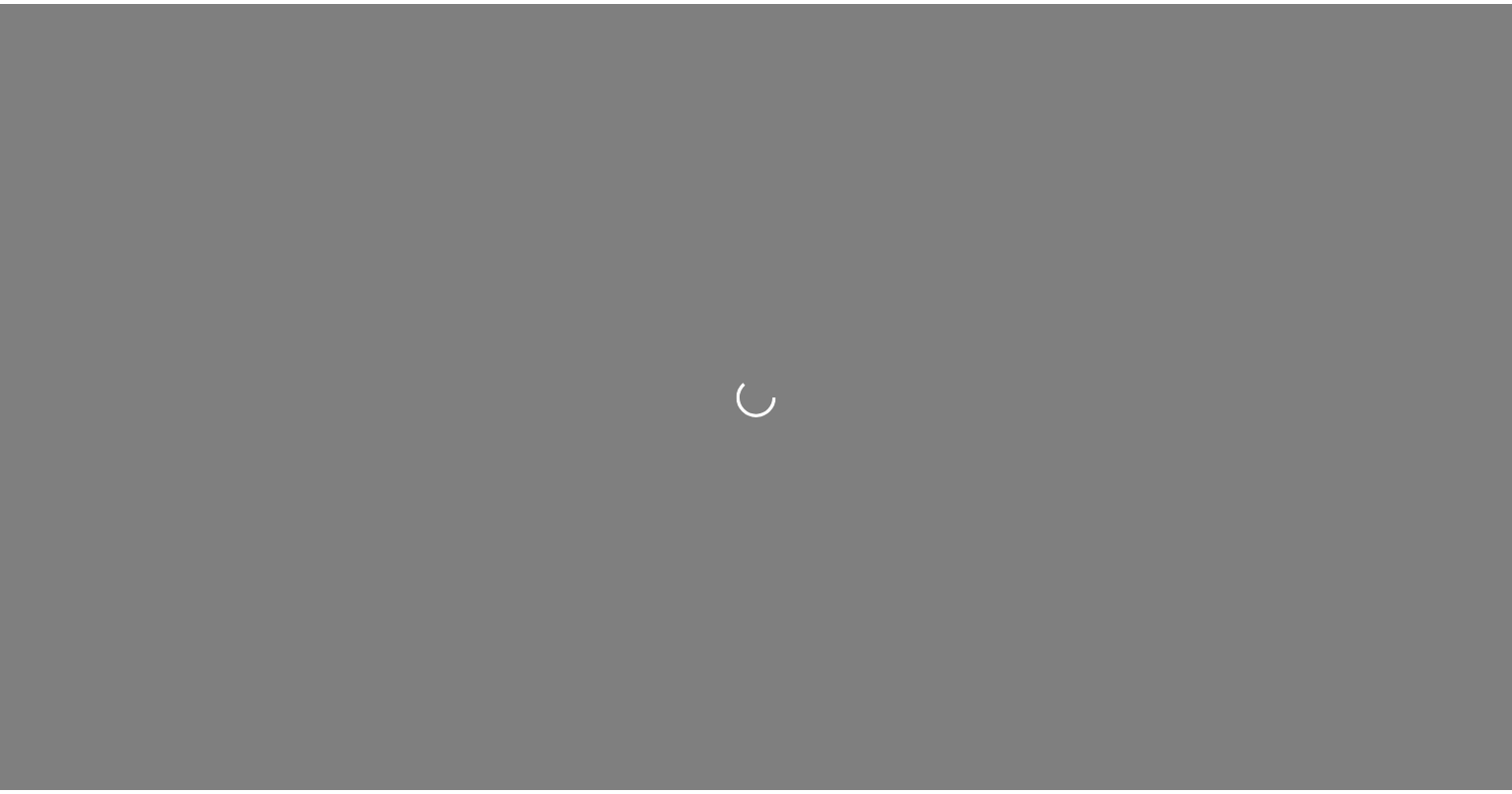 scroll, scrollTop: 0, scrollLeft: 0, axis: both 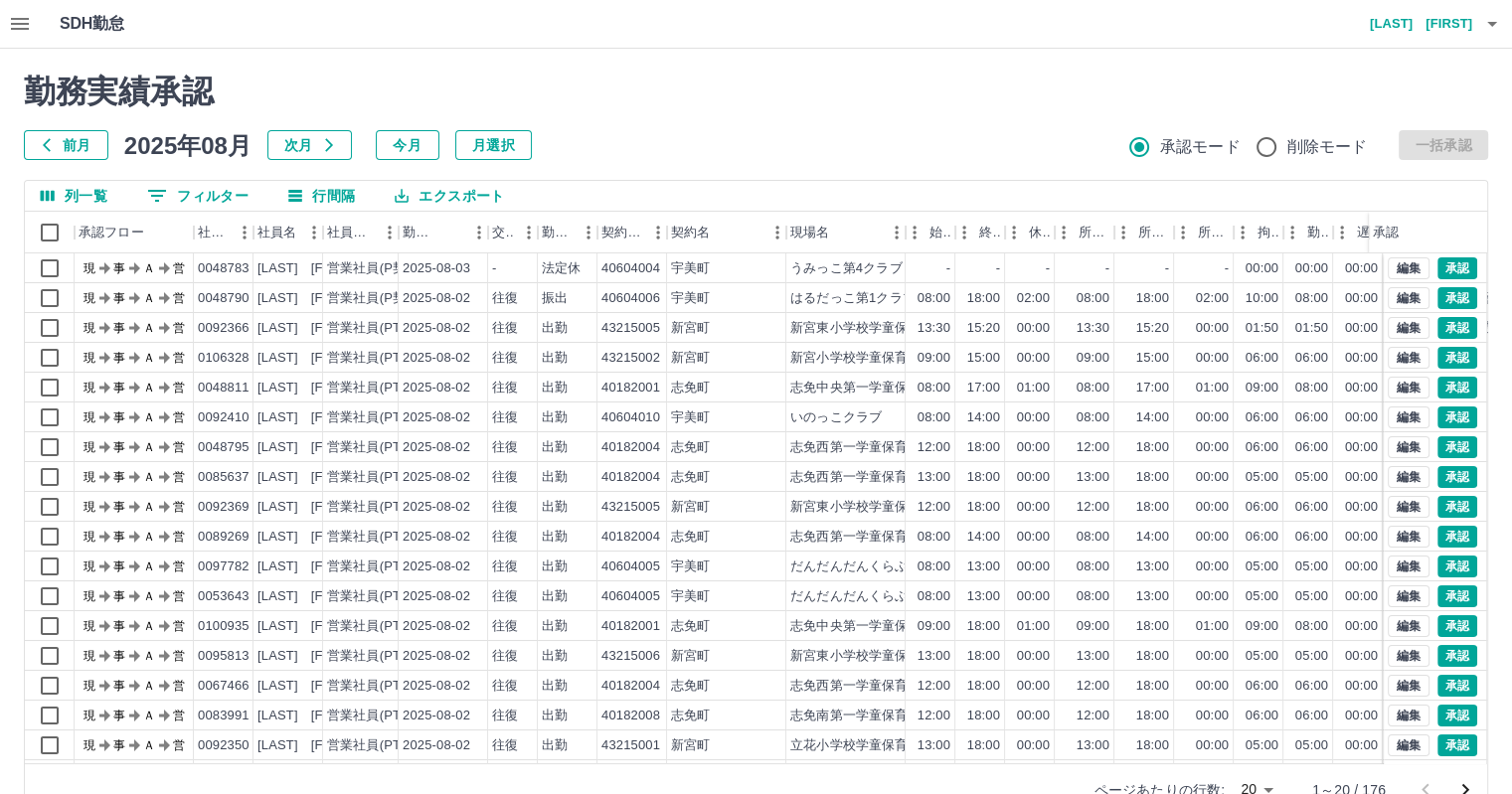 click on "0 フィルター" at bounding box center [198, 196] 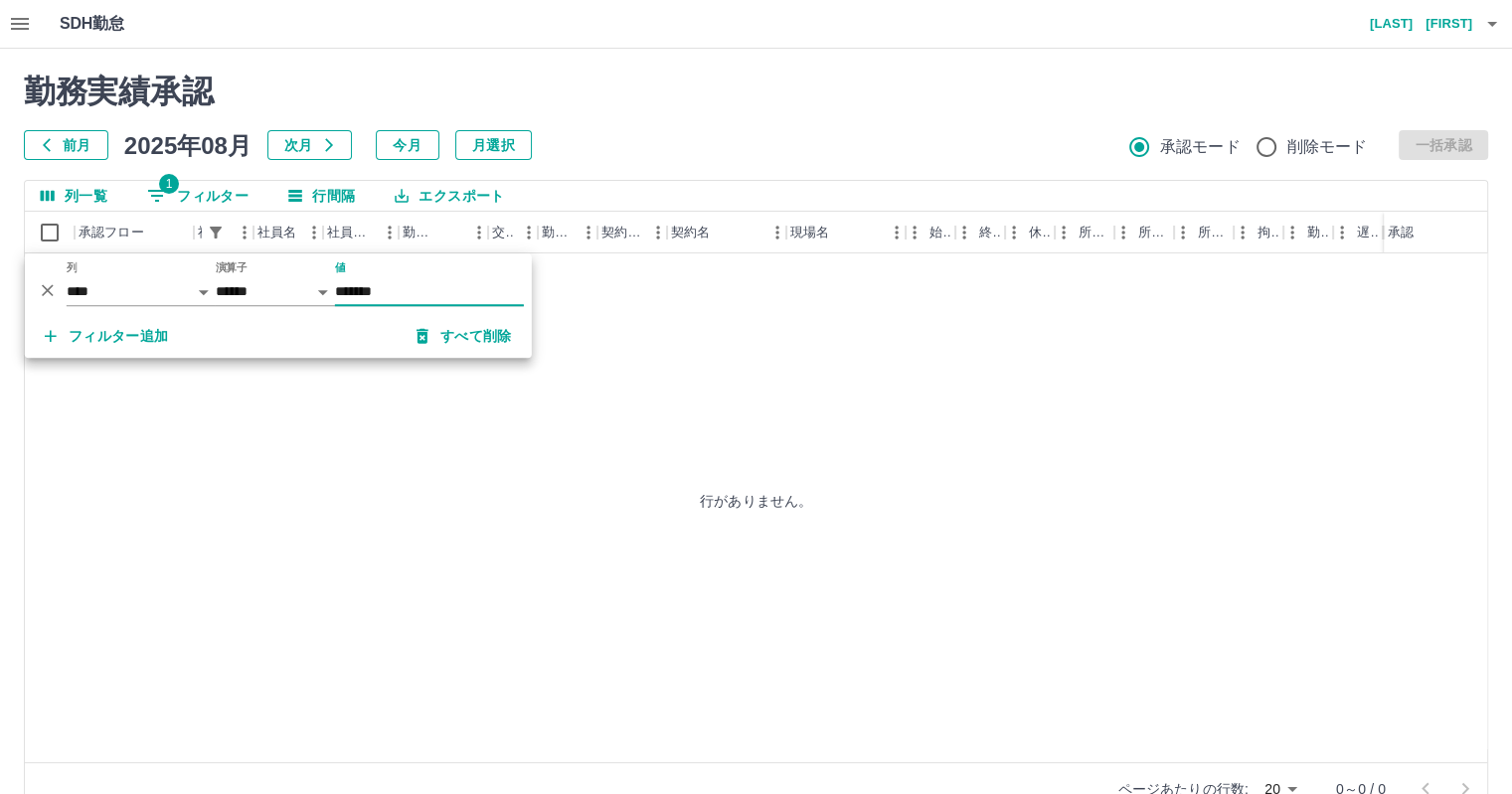 type on "*******" 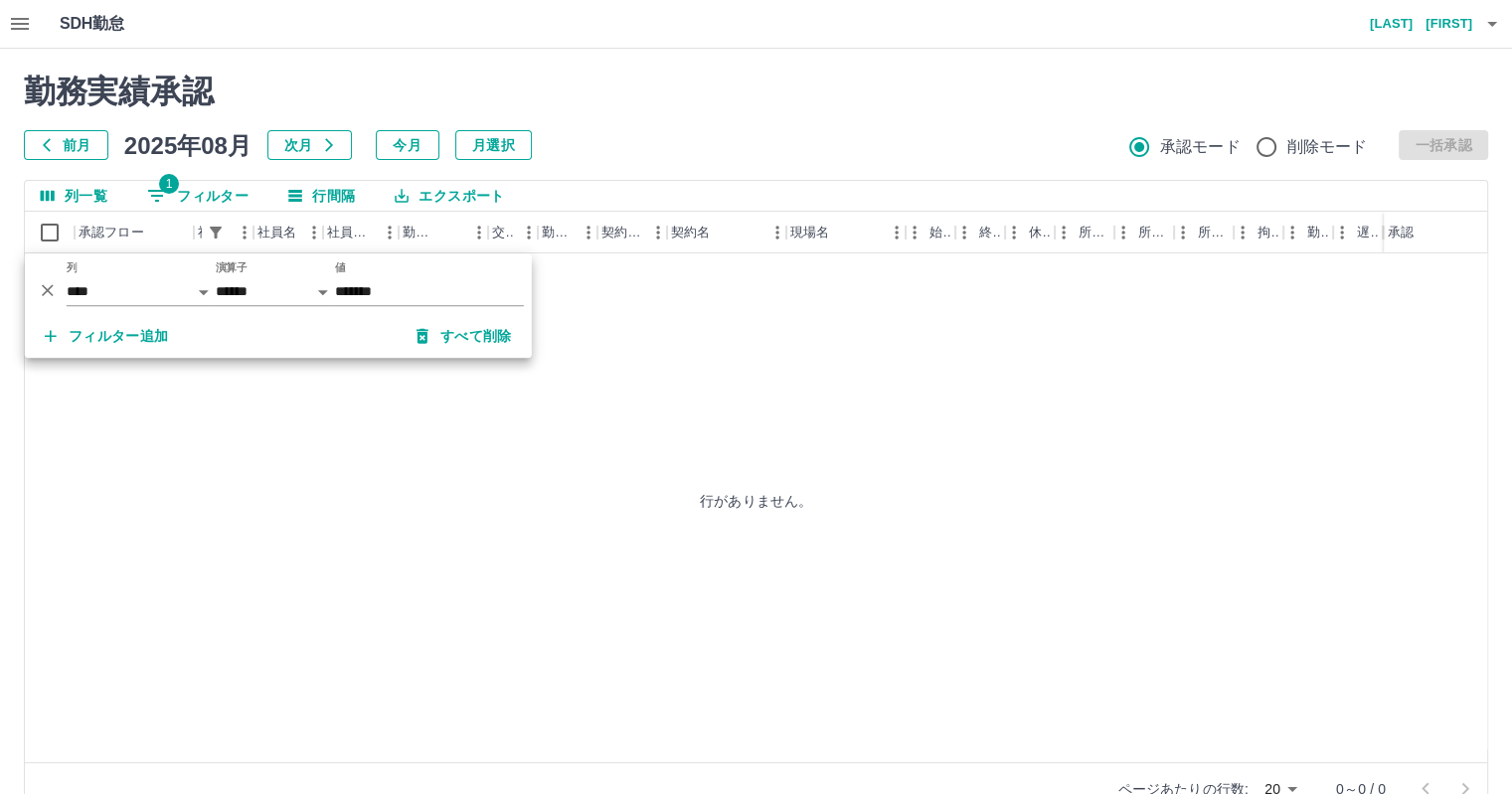 click on "列一覧 1 フィルター 行間隔 エクスポート" at bounding box center [756, 196] 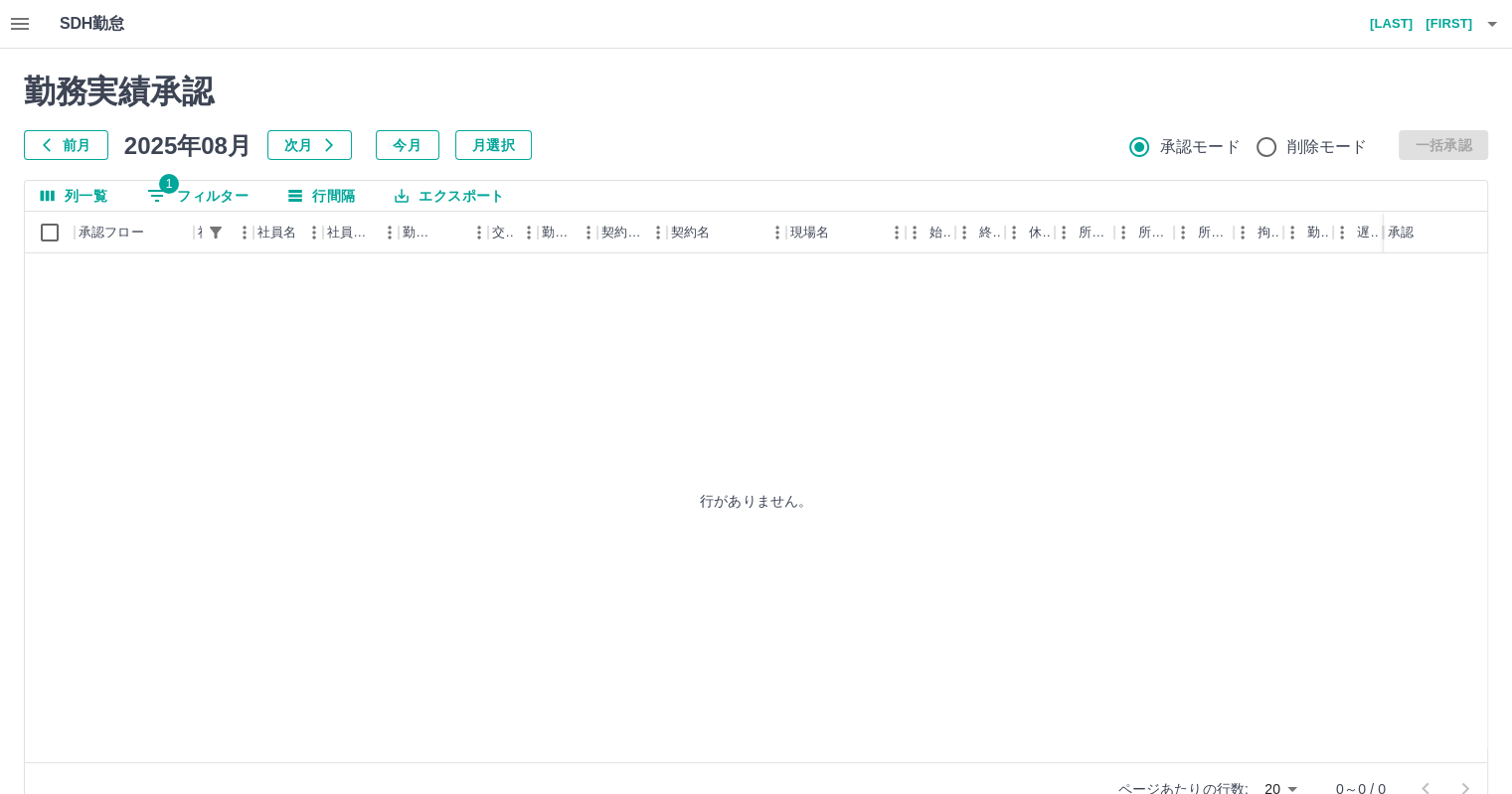 click on "勤務実績承認 前月 2025年08月 次月 今月 月選択 承認モード 削除モード 一括承認" at bounding box center [756, 116] 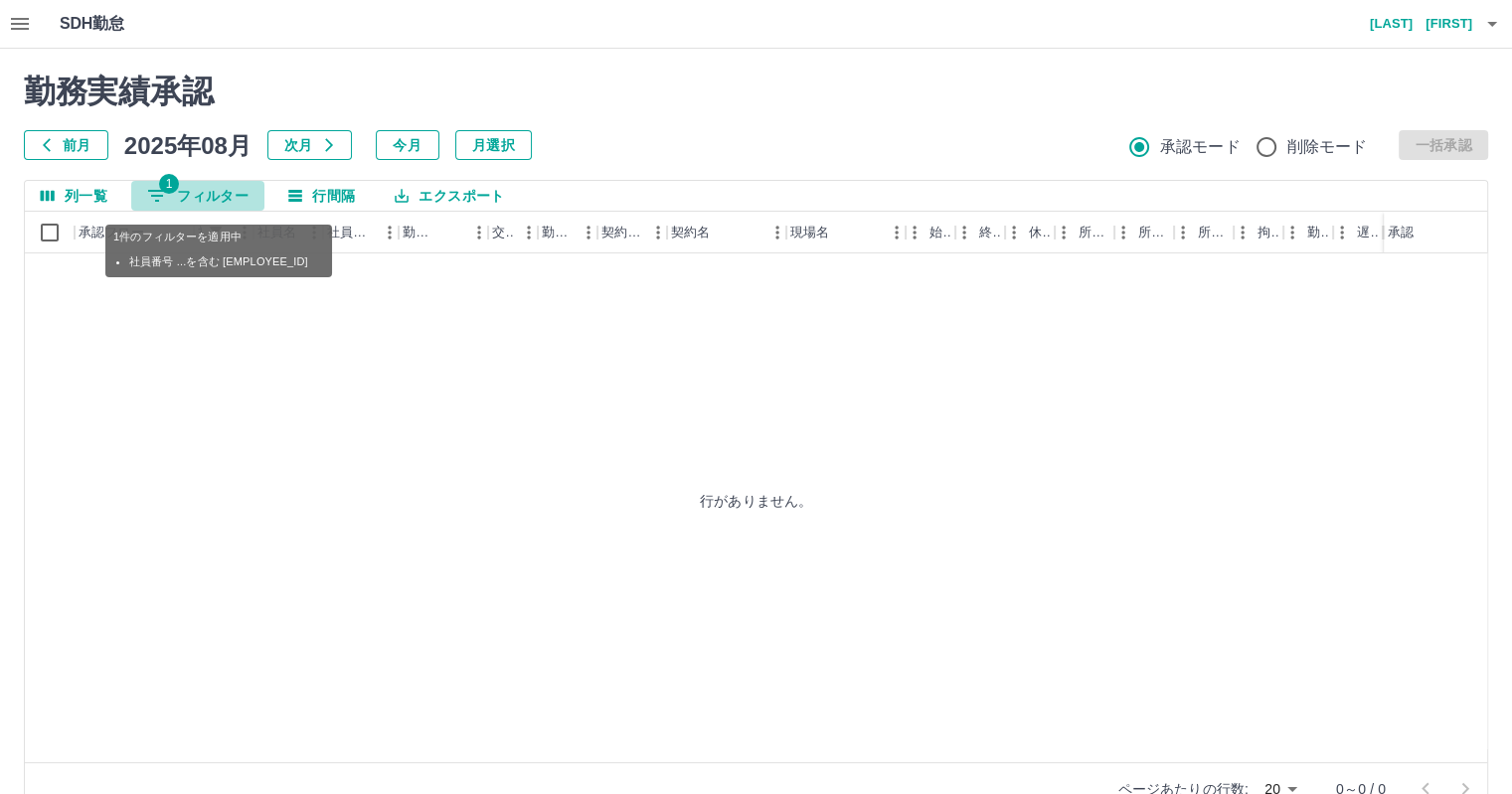 click on "1 フィルター" at bounding box center [198, 196] 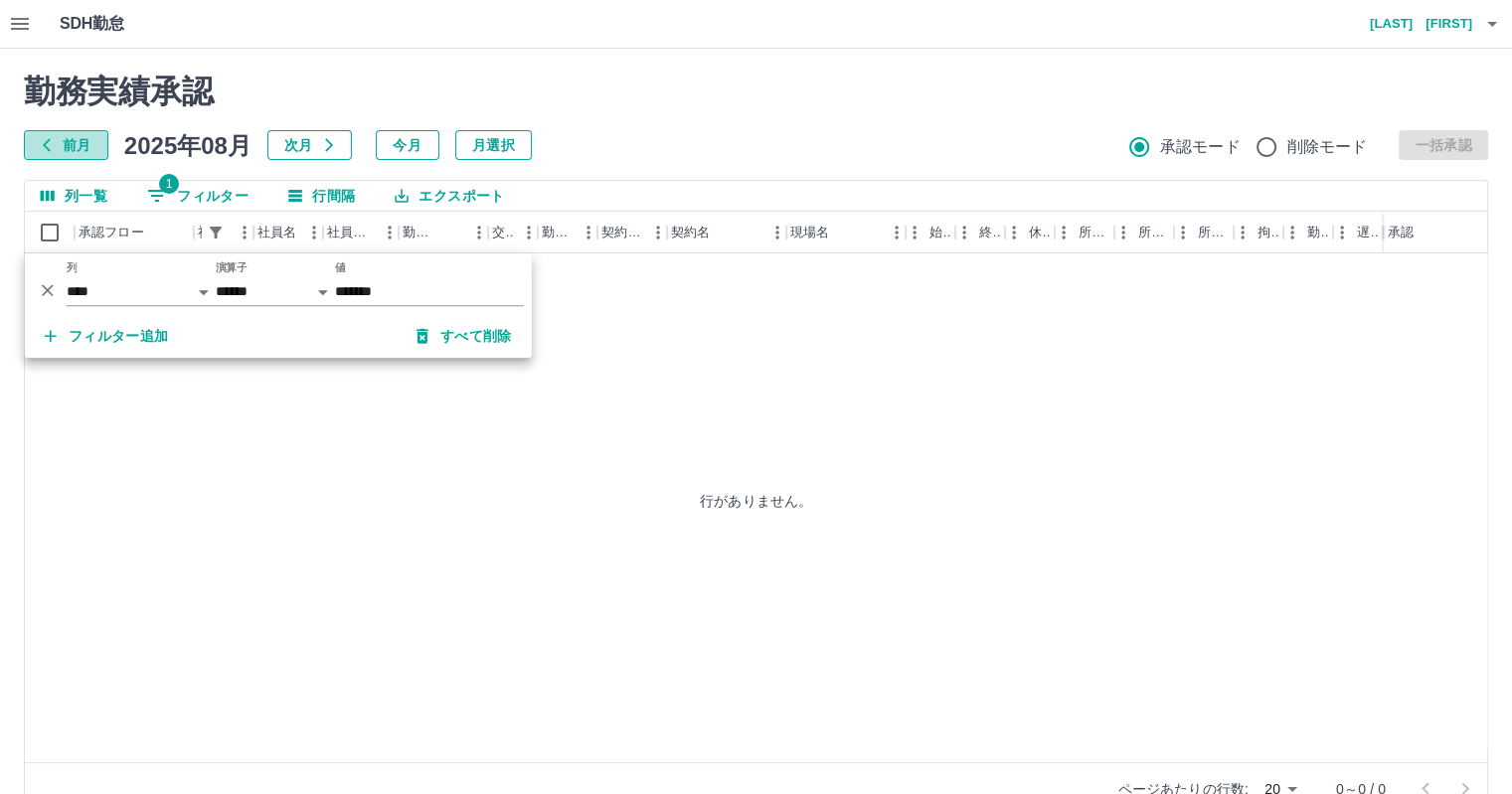 click on "前月" at bounding box center (66, 145) 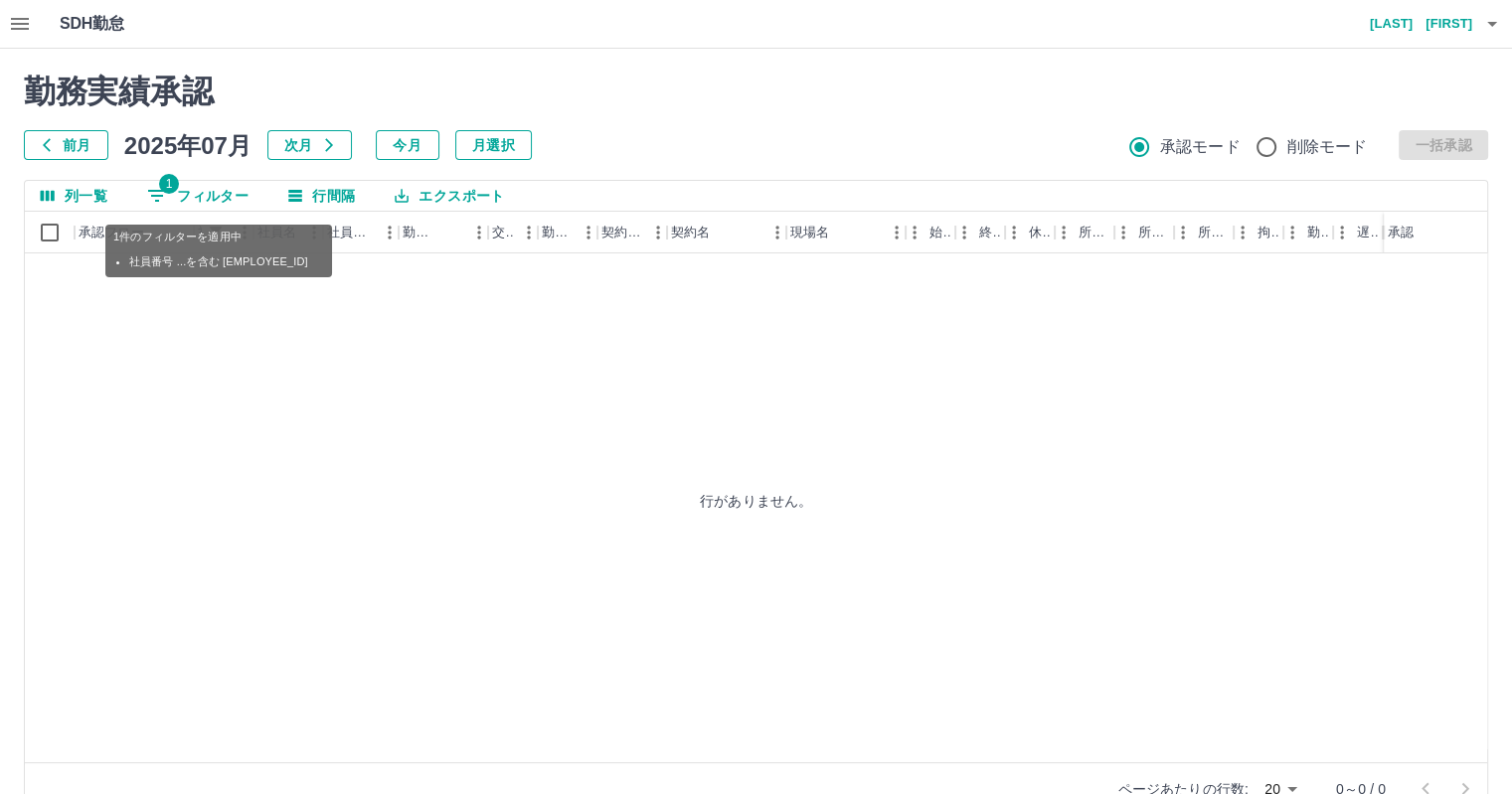 click on "1 フィルター" at bounding box center (198, 196) 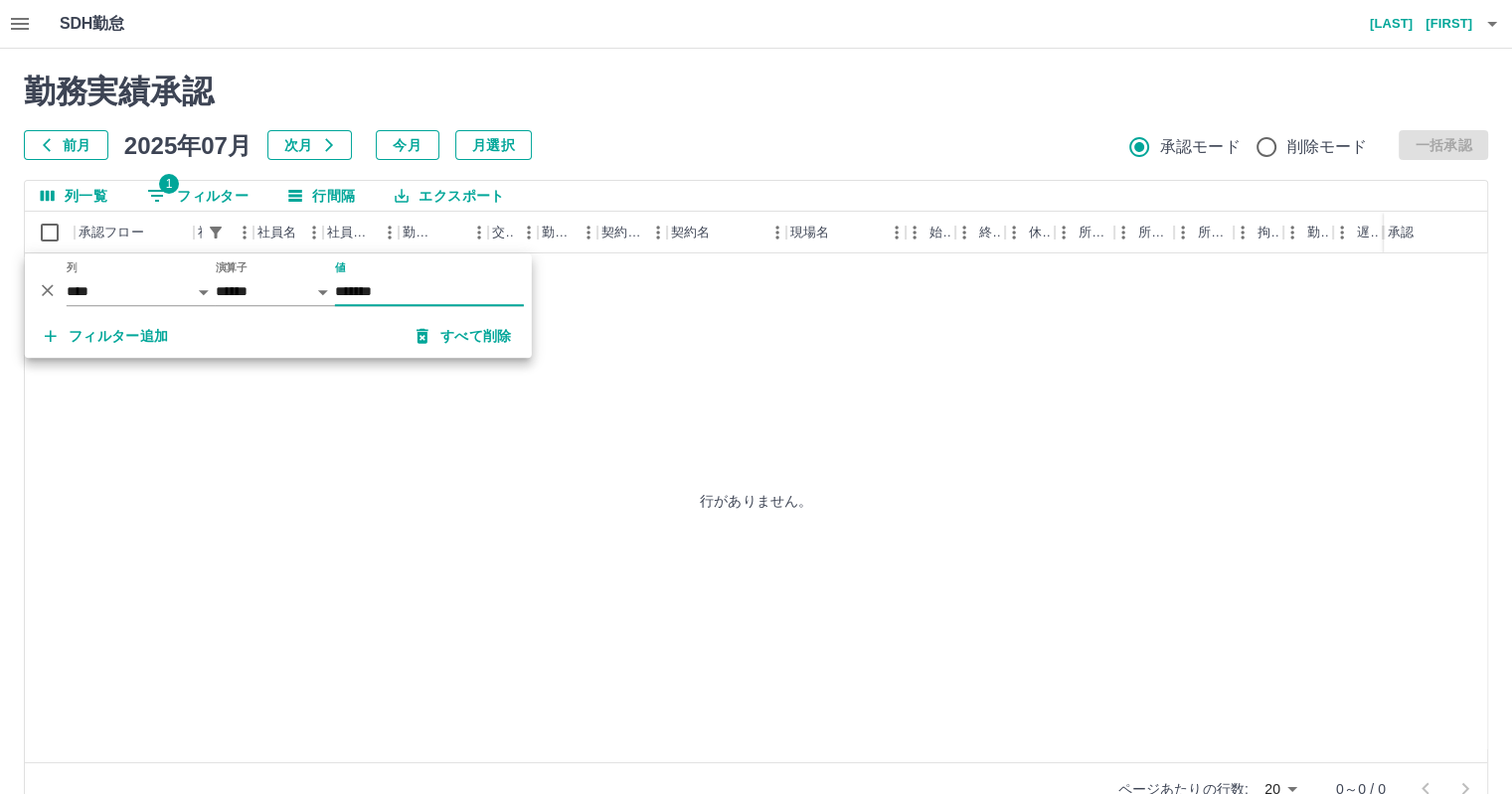 click on "勤務実績承認" at bounding box center [756, 91] 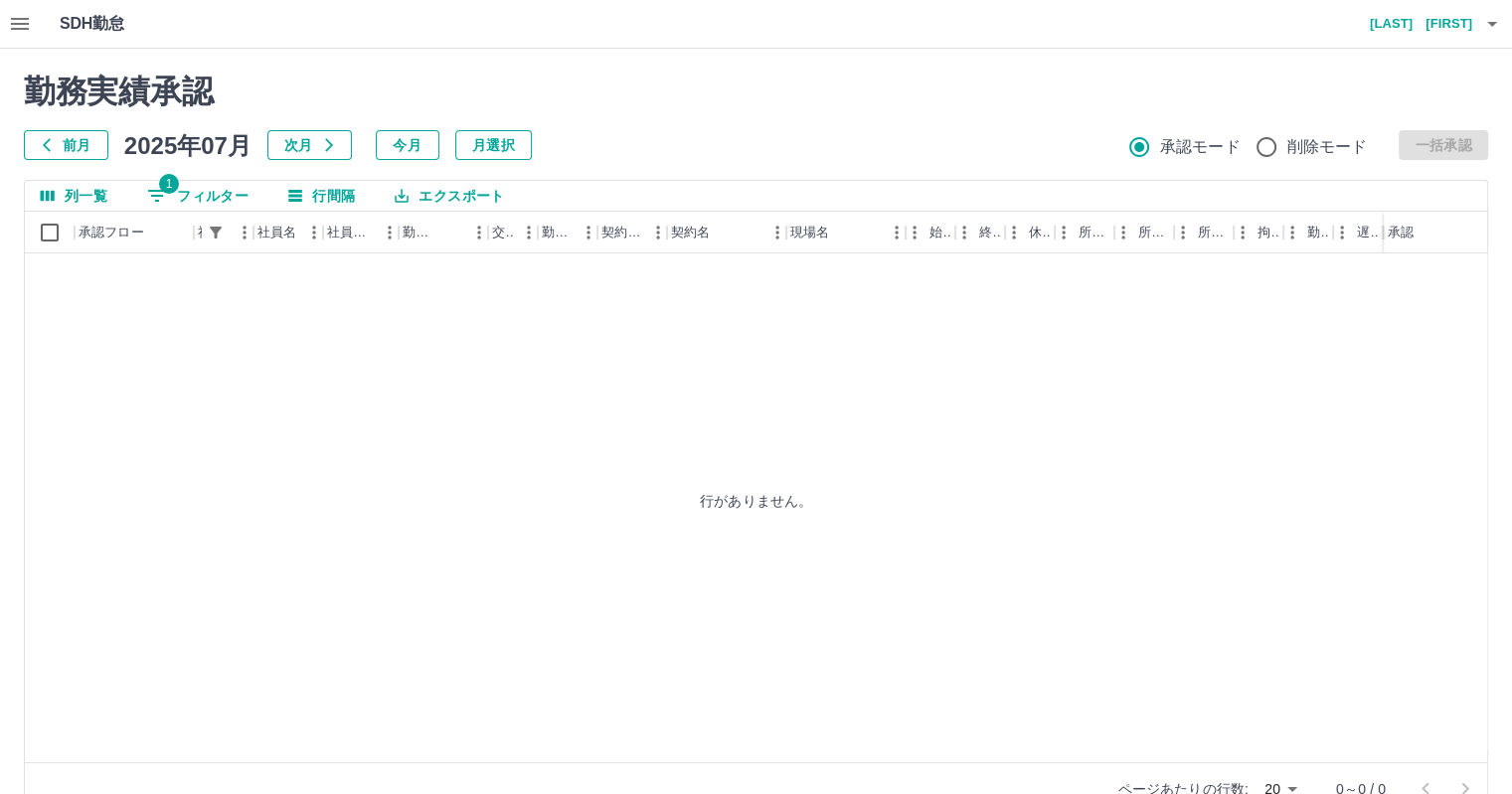 click on "勤務実績承認" at bounding box center (756, 91) 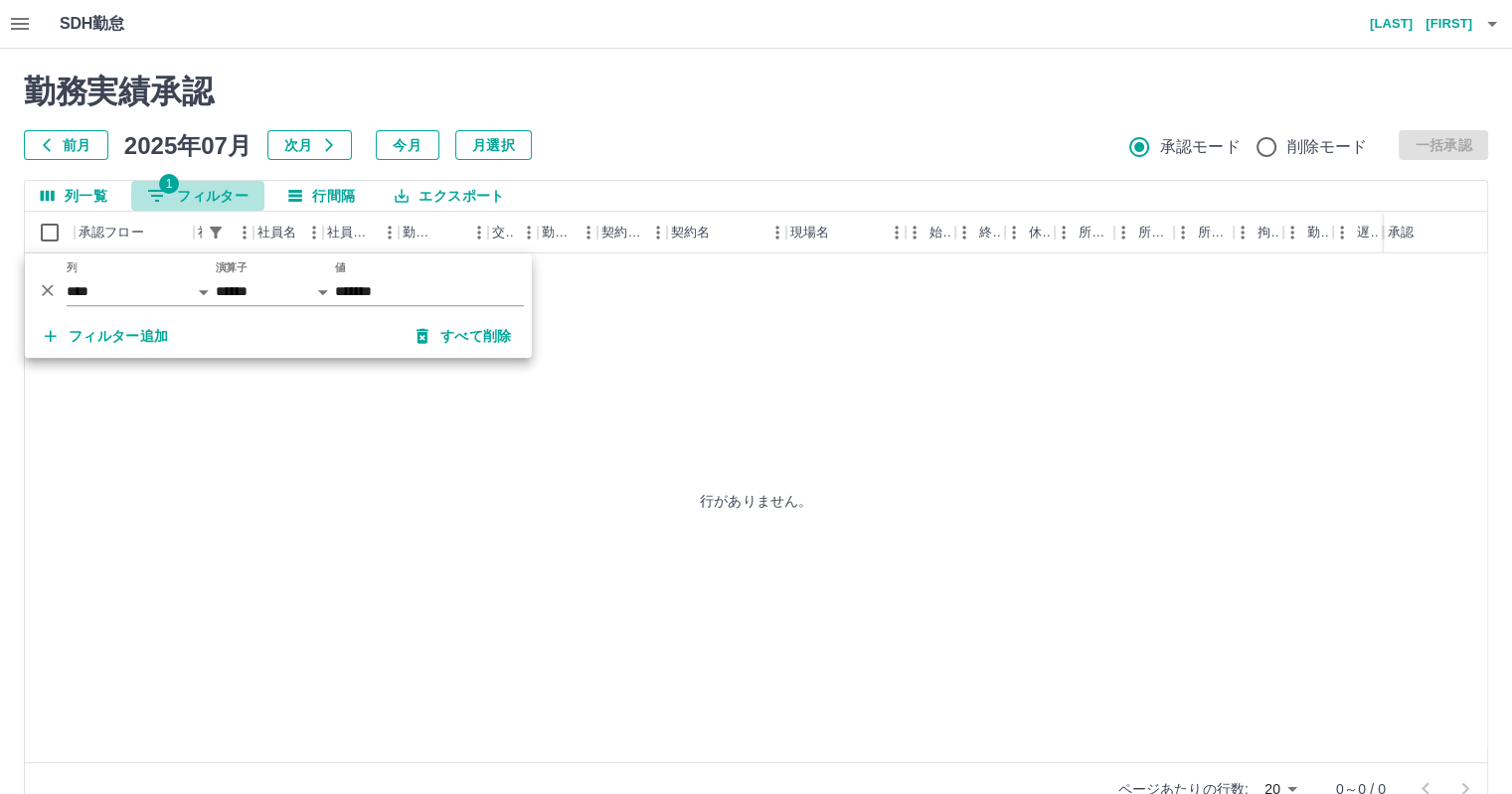 click on "1 フィルター" at bounding box center (198, 196) 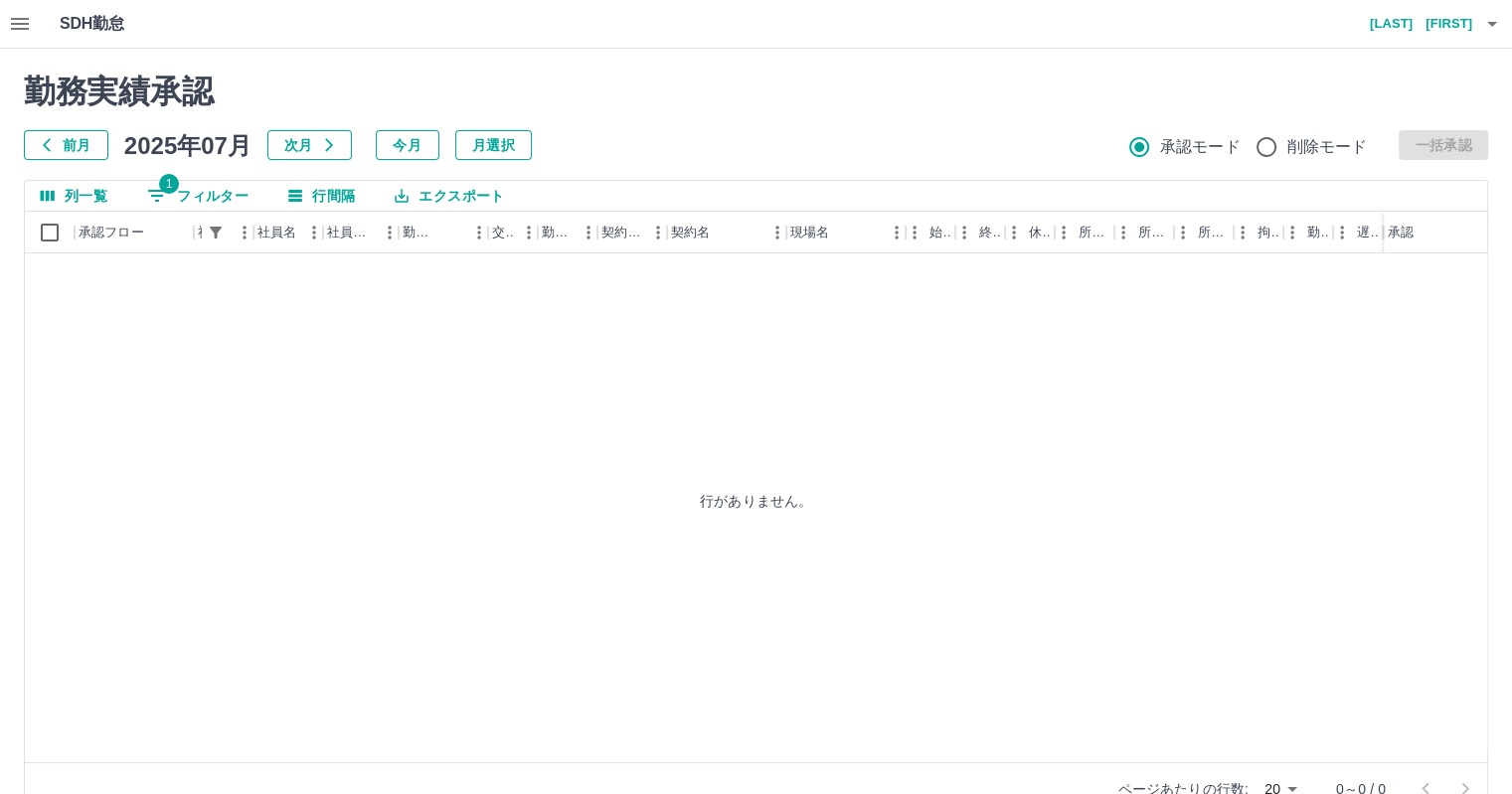 click on "1 フィルター" at bounding box center (198, 196) 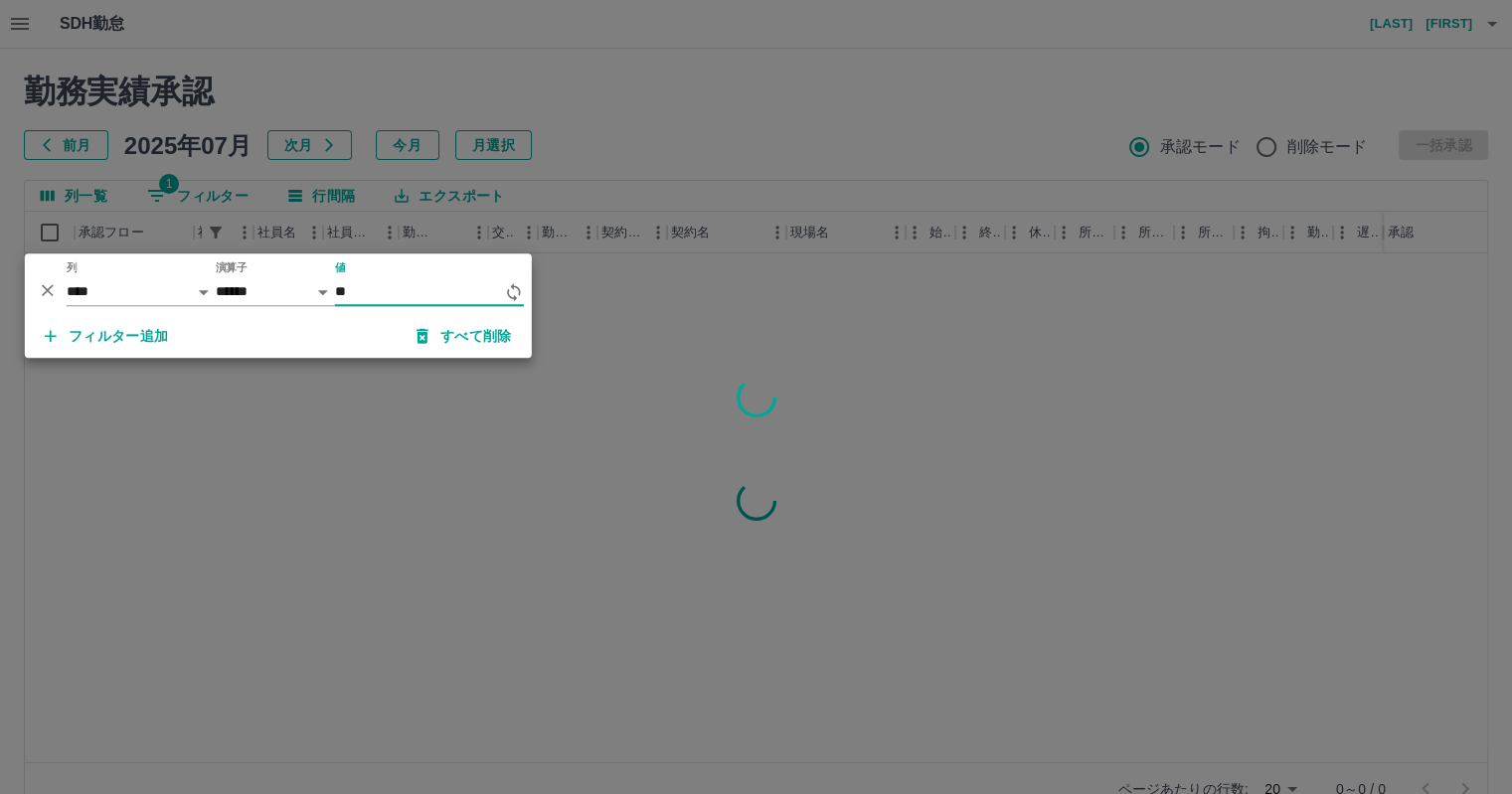 type on "*" 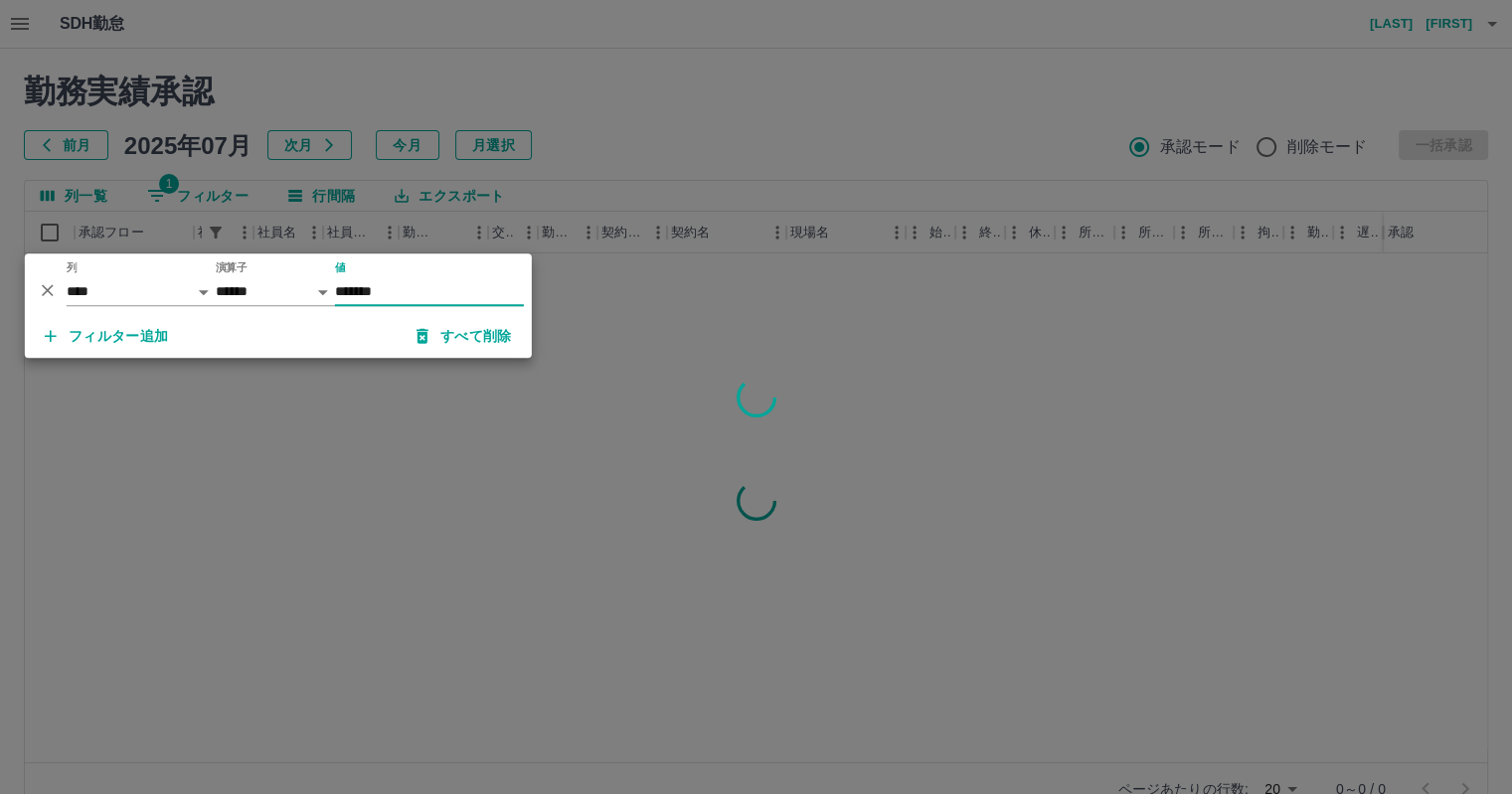 type on "*******" 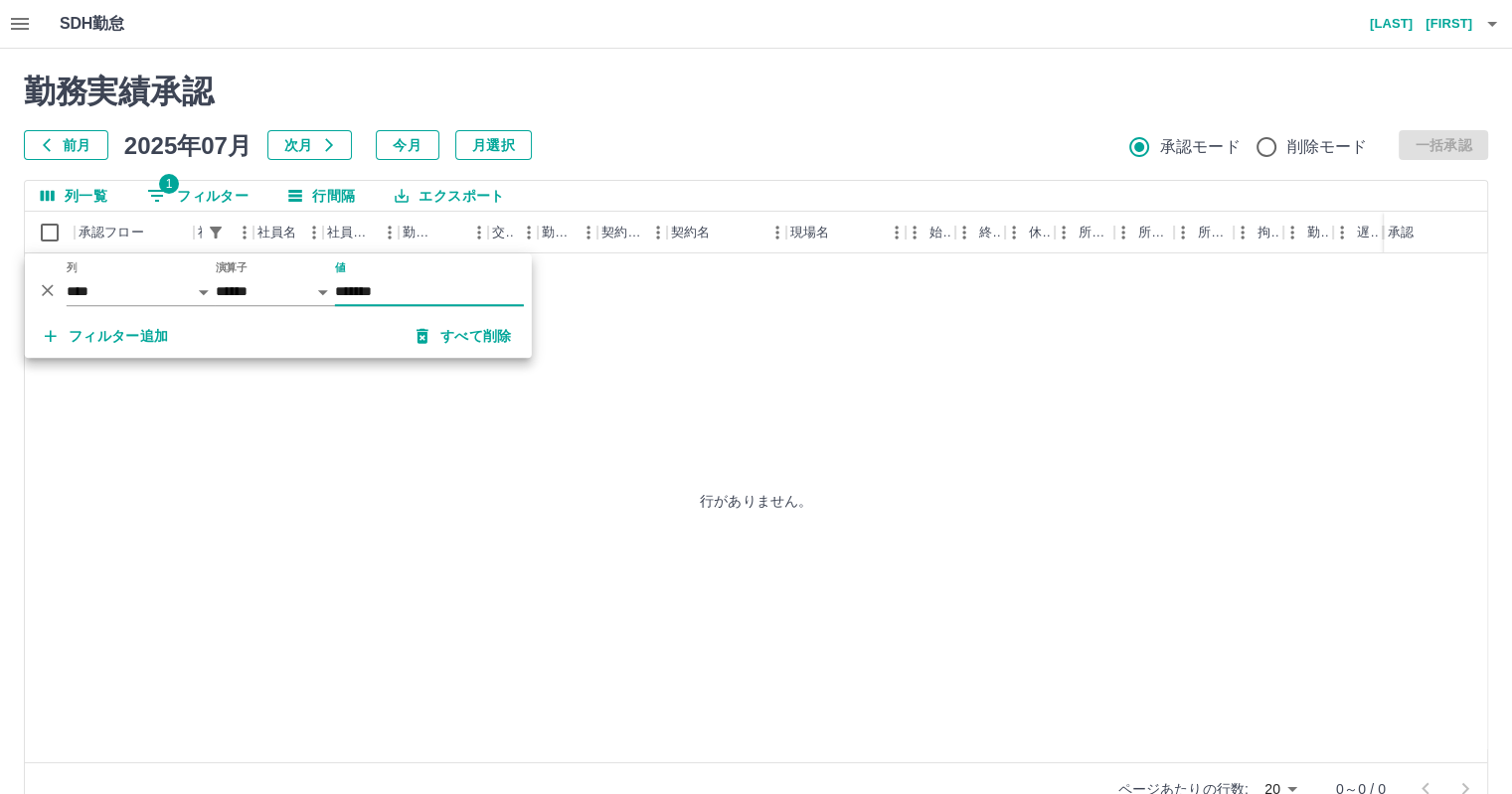 click on "勤務実績承認" at bounding box center (756, 91) 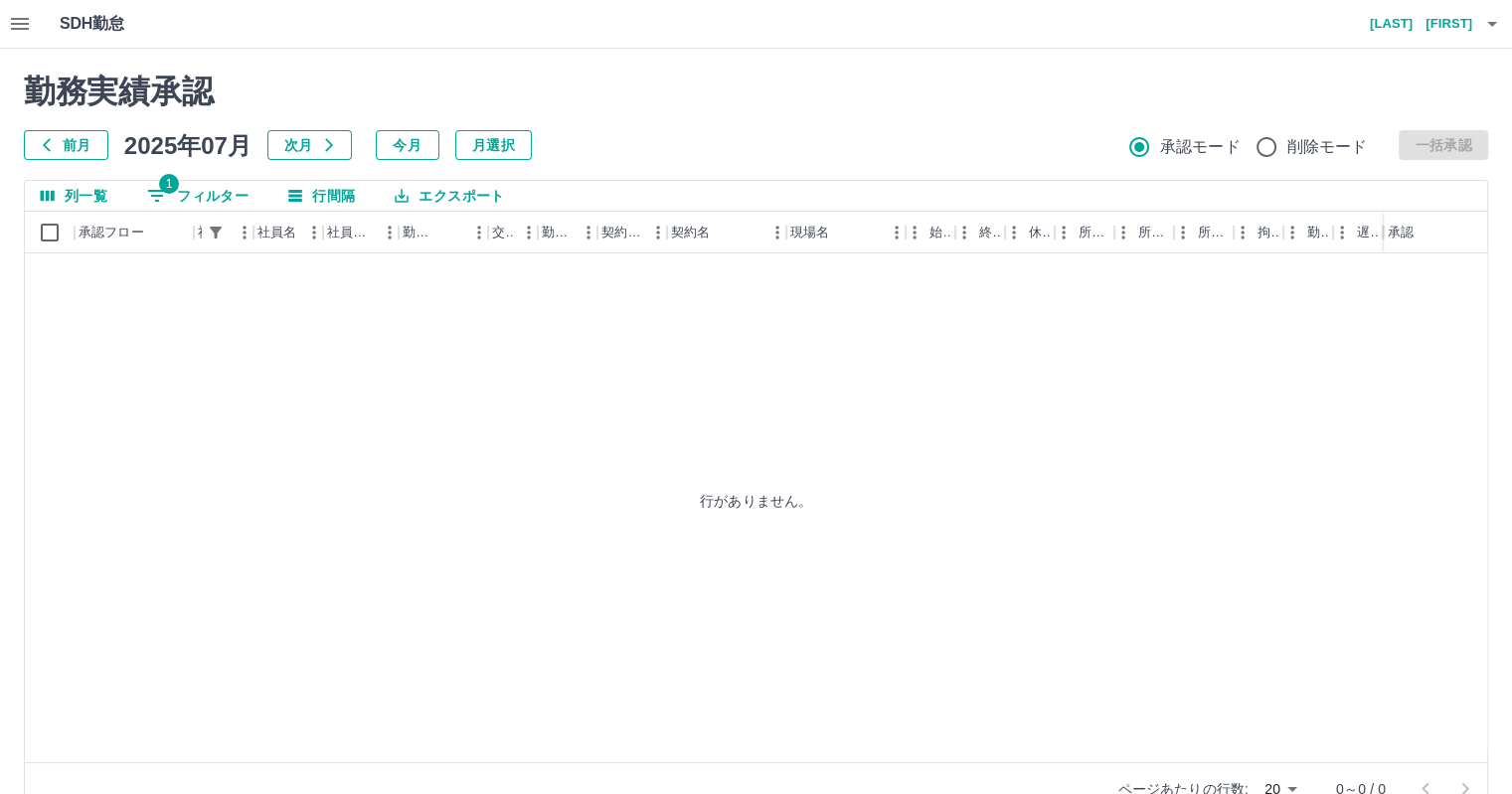 click on "勤務実績承認" at bounding box center [756, 91] 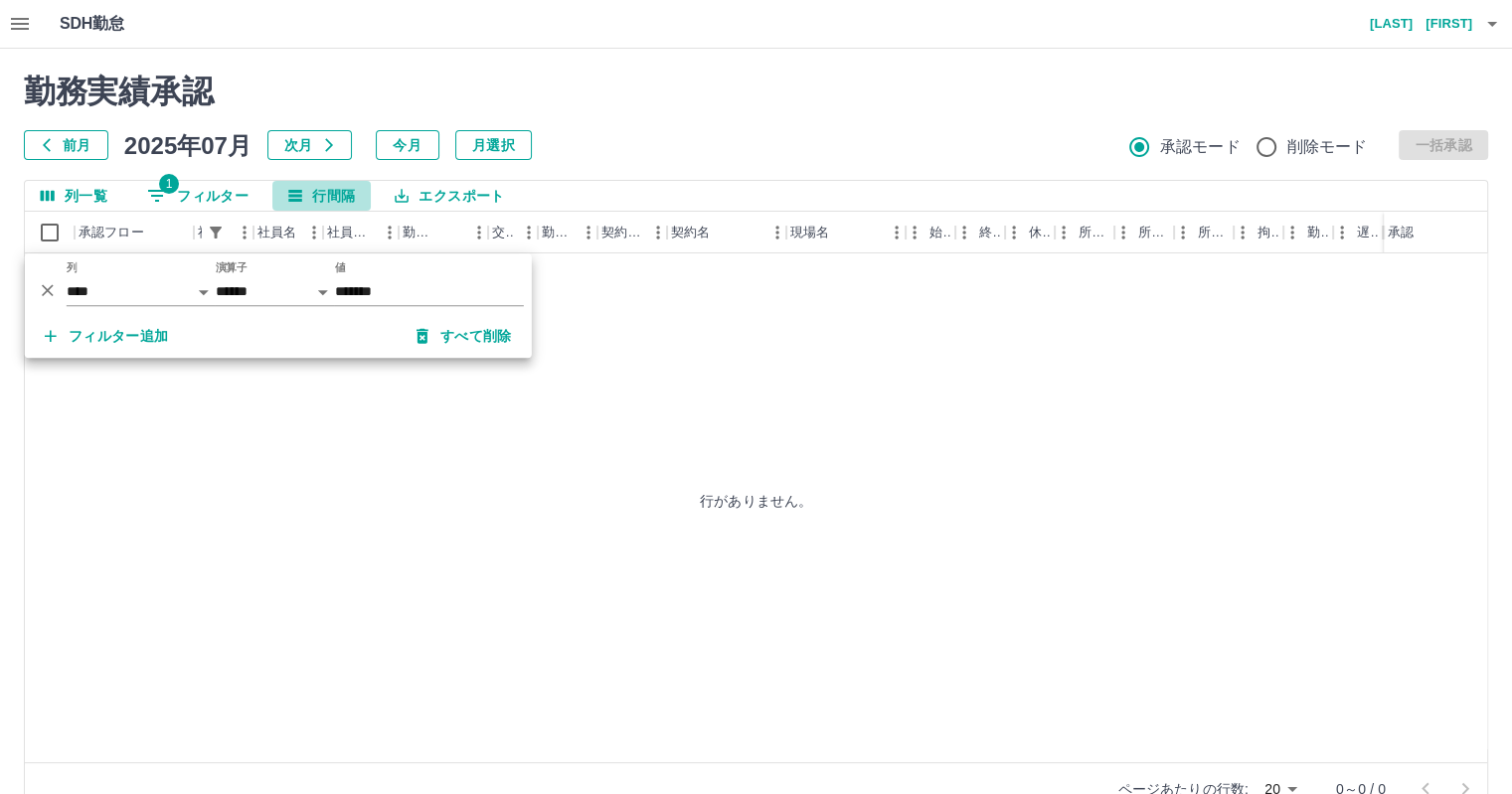 click 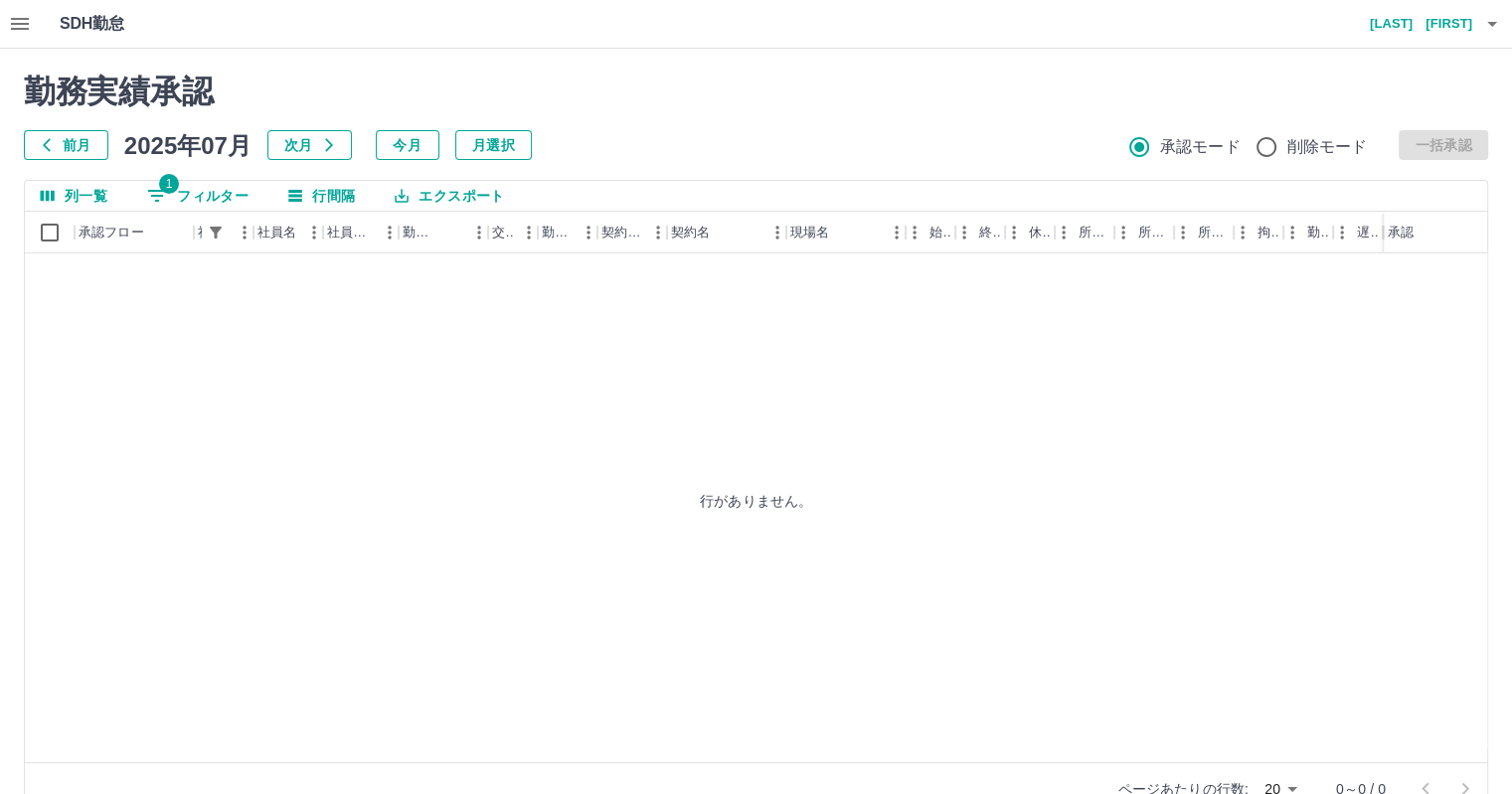 click on "1 フィルター" at bounding box center (198, 196) 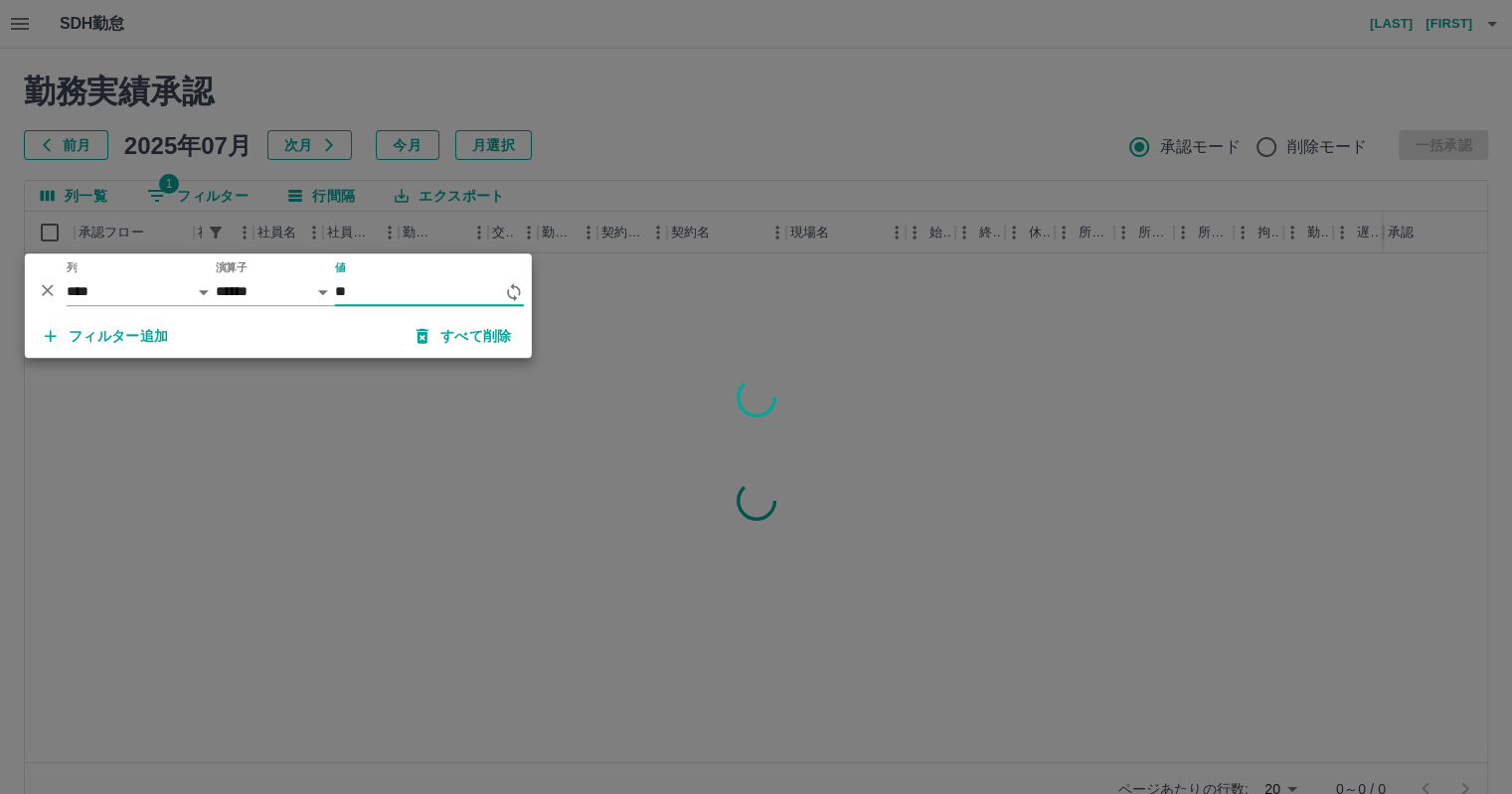 type on "*" 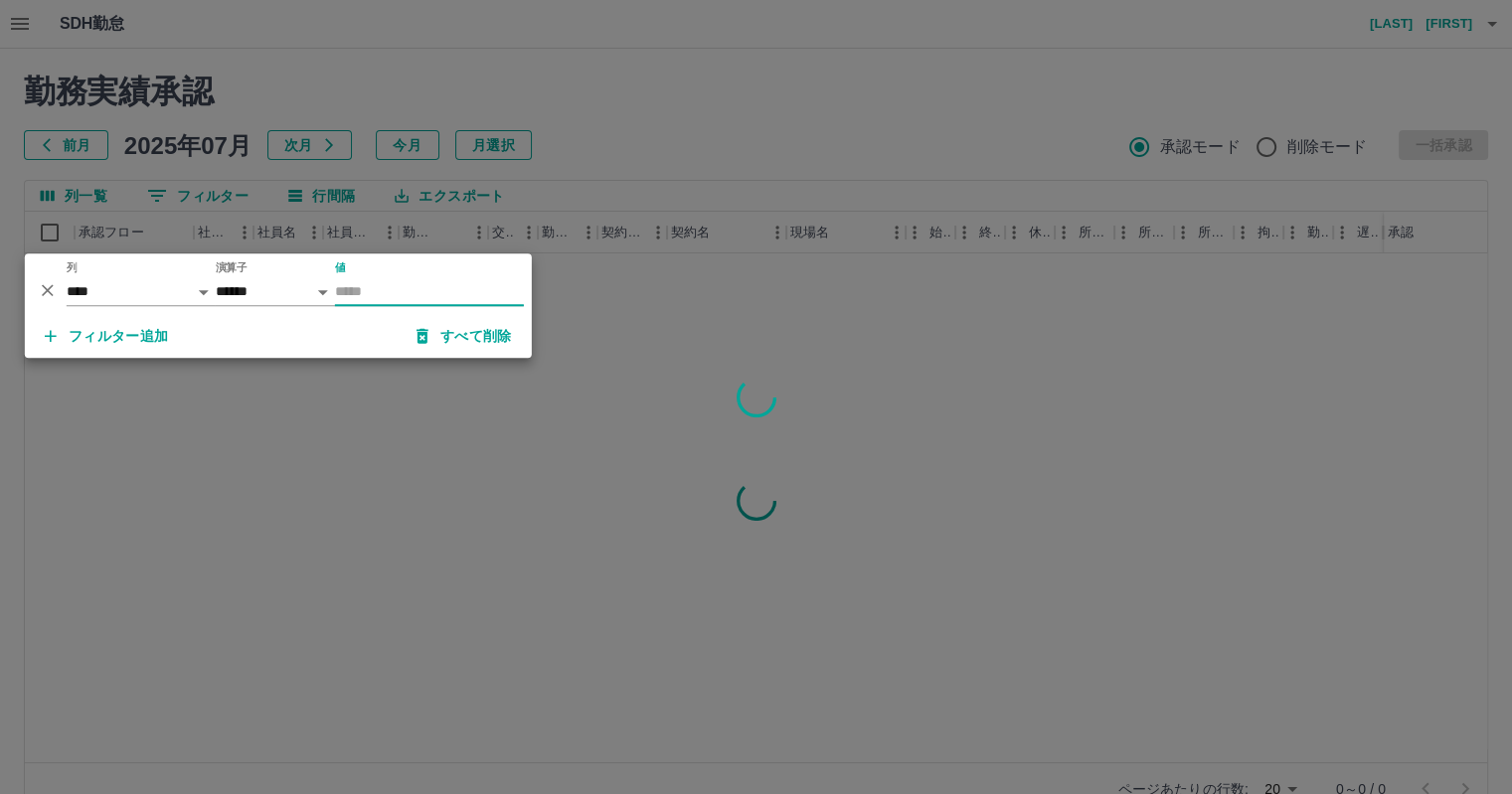 type 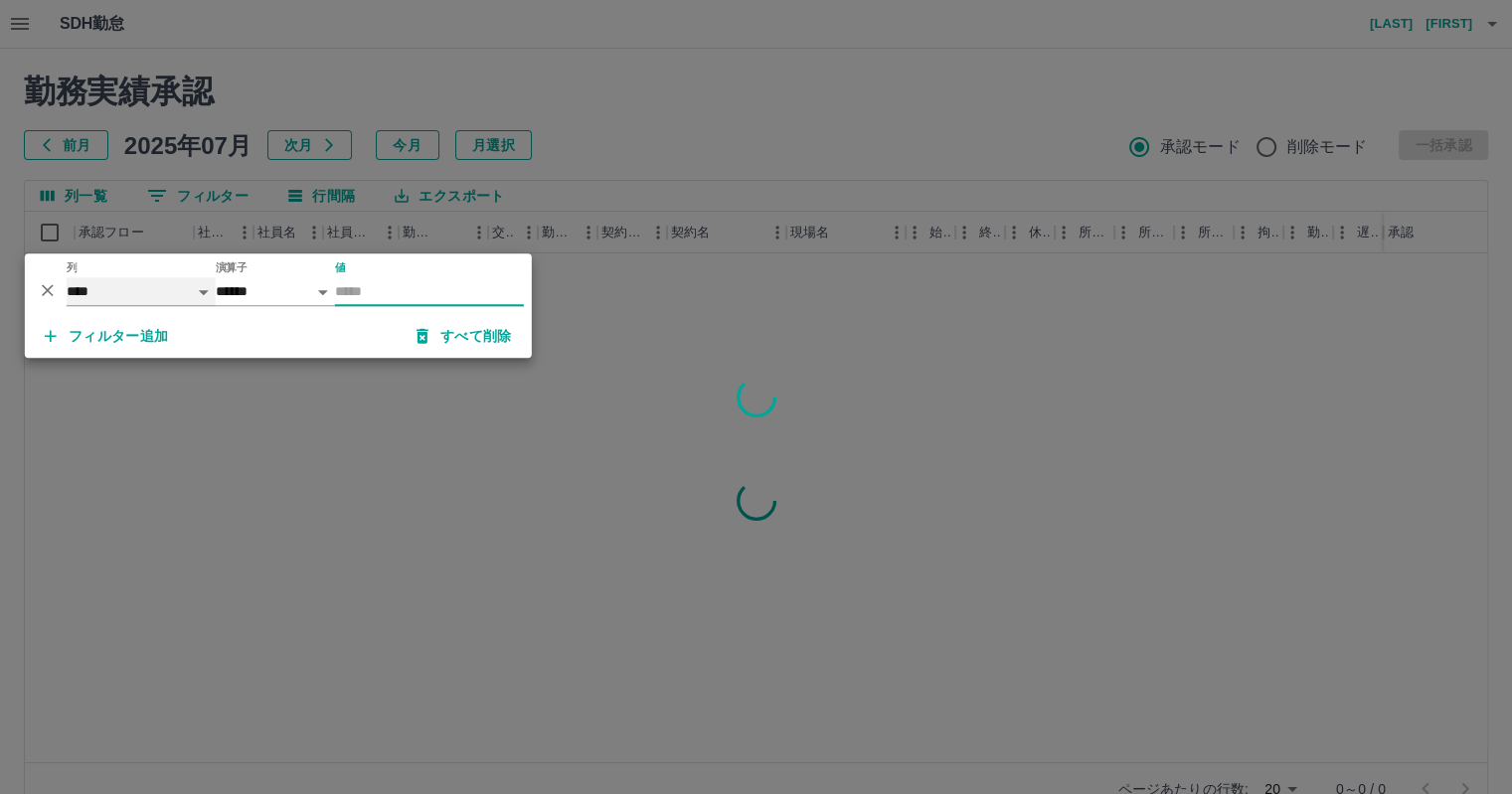 click on "**** *** **** *** *** **** ***** *** *** ** ** ** **** **** **** ** ** *** **** *****" at bounding box center [141, 291] 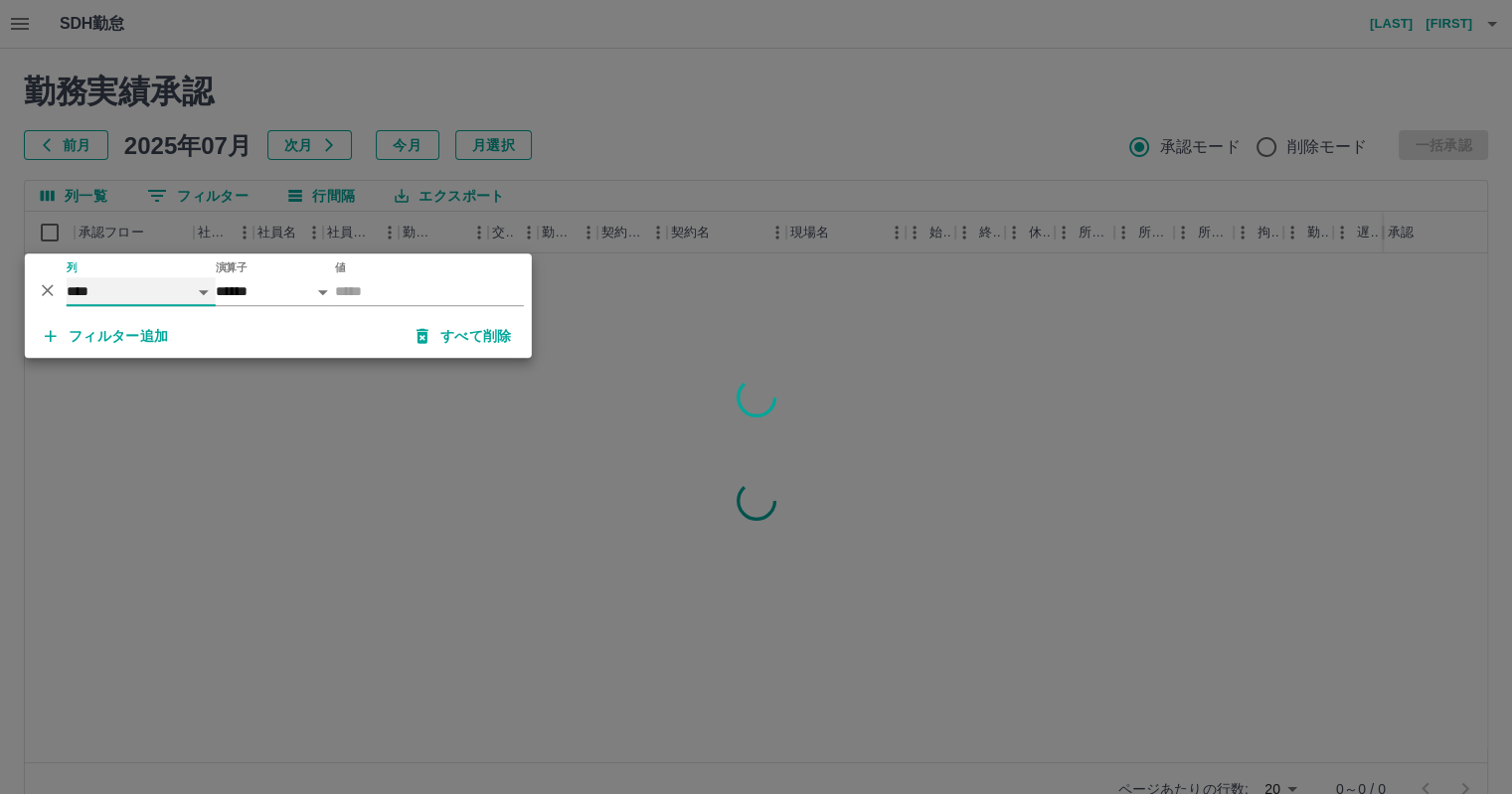 click on "**** *** **** *** *** **** ***** *** *** ** ** ** **** **** **** ** ** *** **** *****" at bounding box center [141, 291] 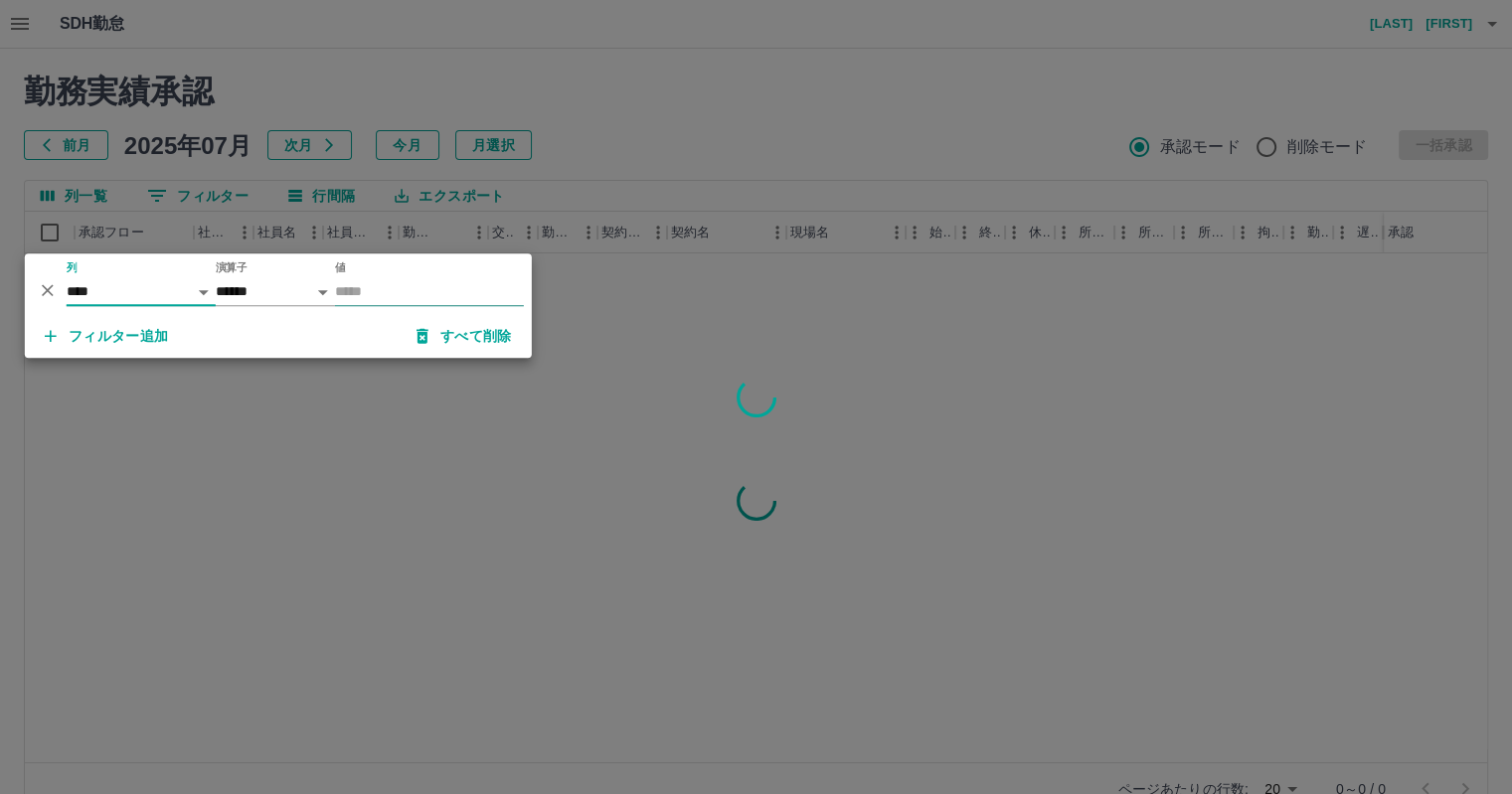 click on "値" at bounding box center [429, 291] 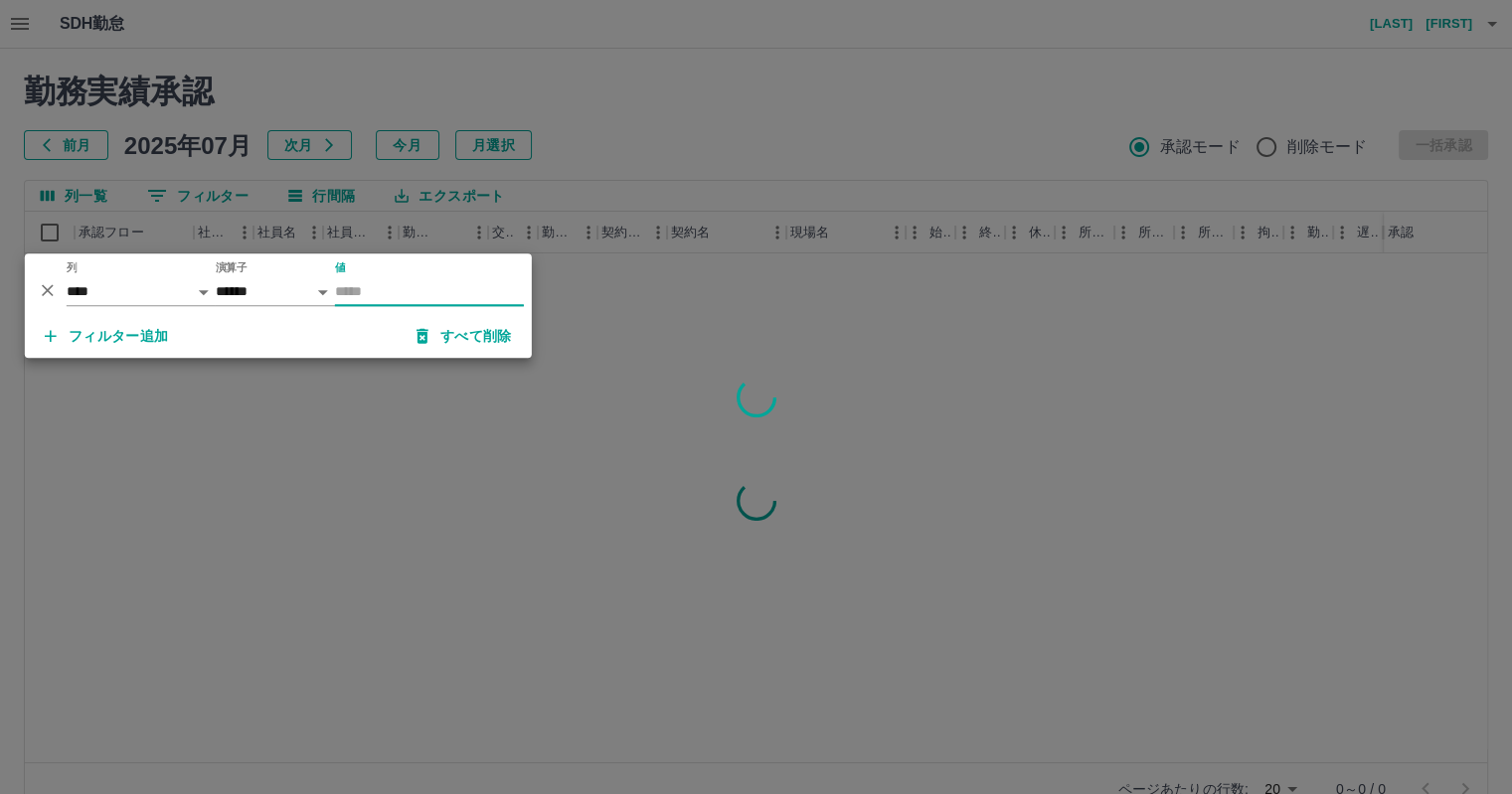 type on "*" 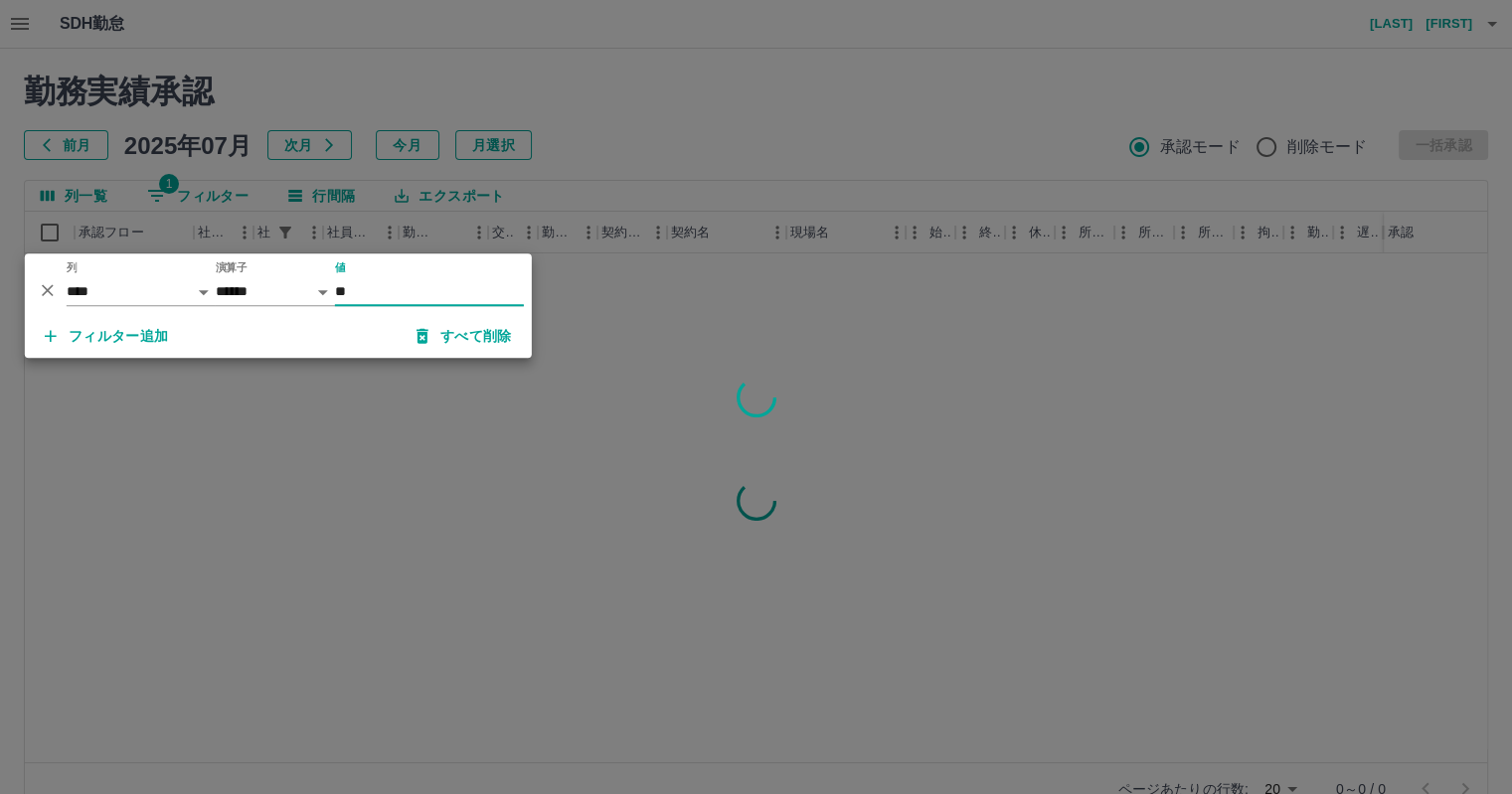 type on "**" 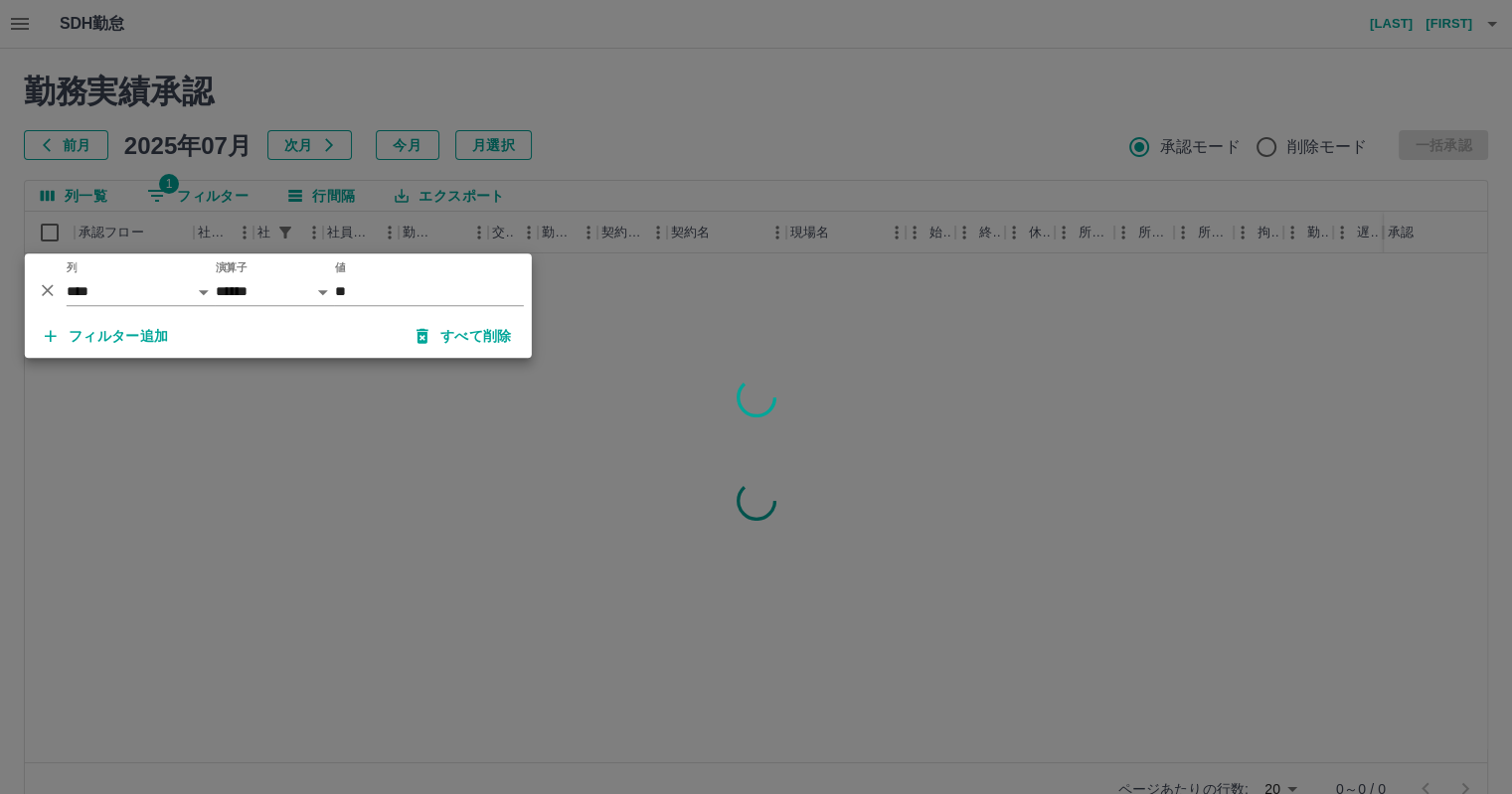 click at bounding box center (756, 397) 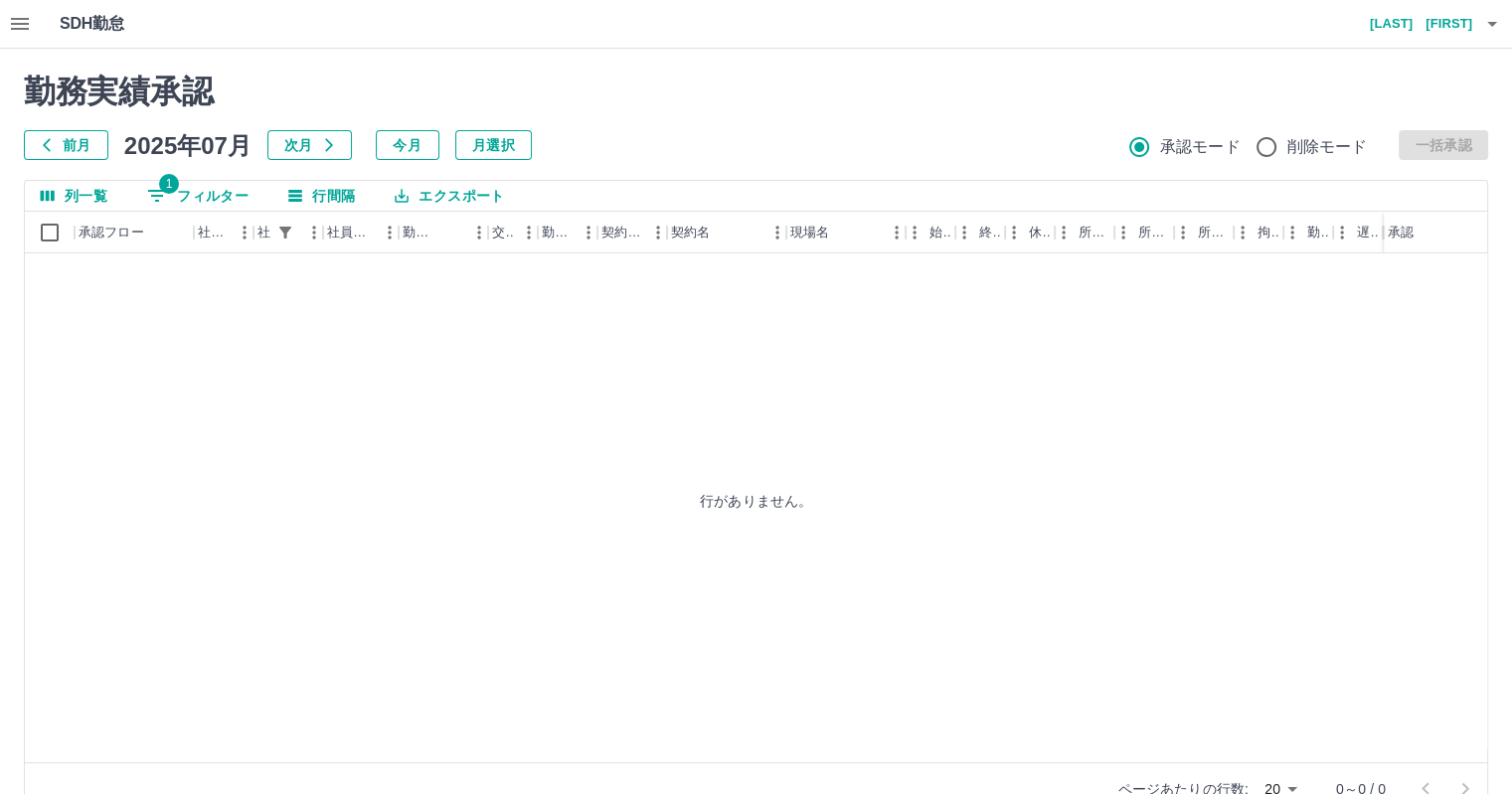 click on "勤務実績承認 前月 2025年07月 次月 今月 月選択 承認モード 削除モード 一括承認" at bounding box center (756, 116) 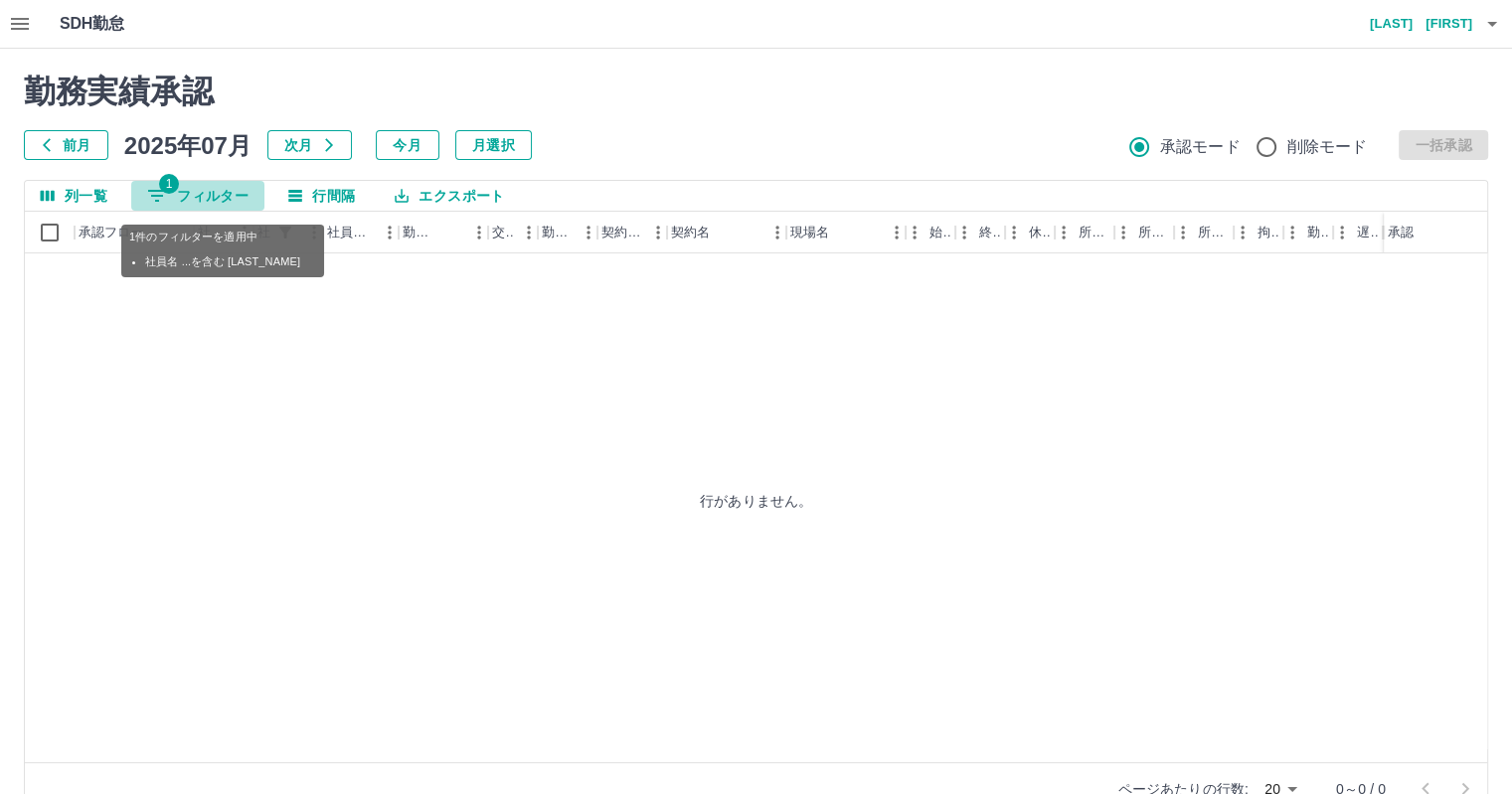click on "1 フィルター" at bounding box center (198, 196) 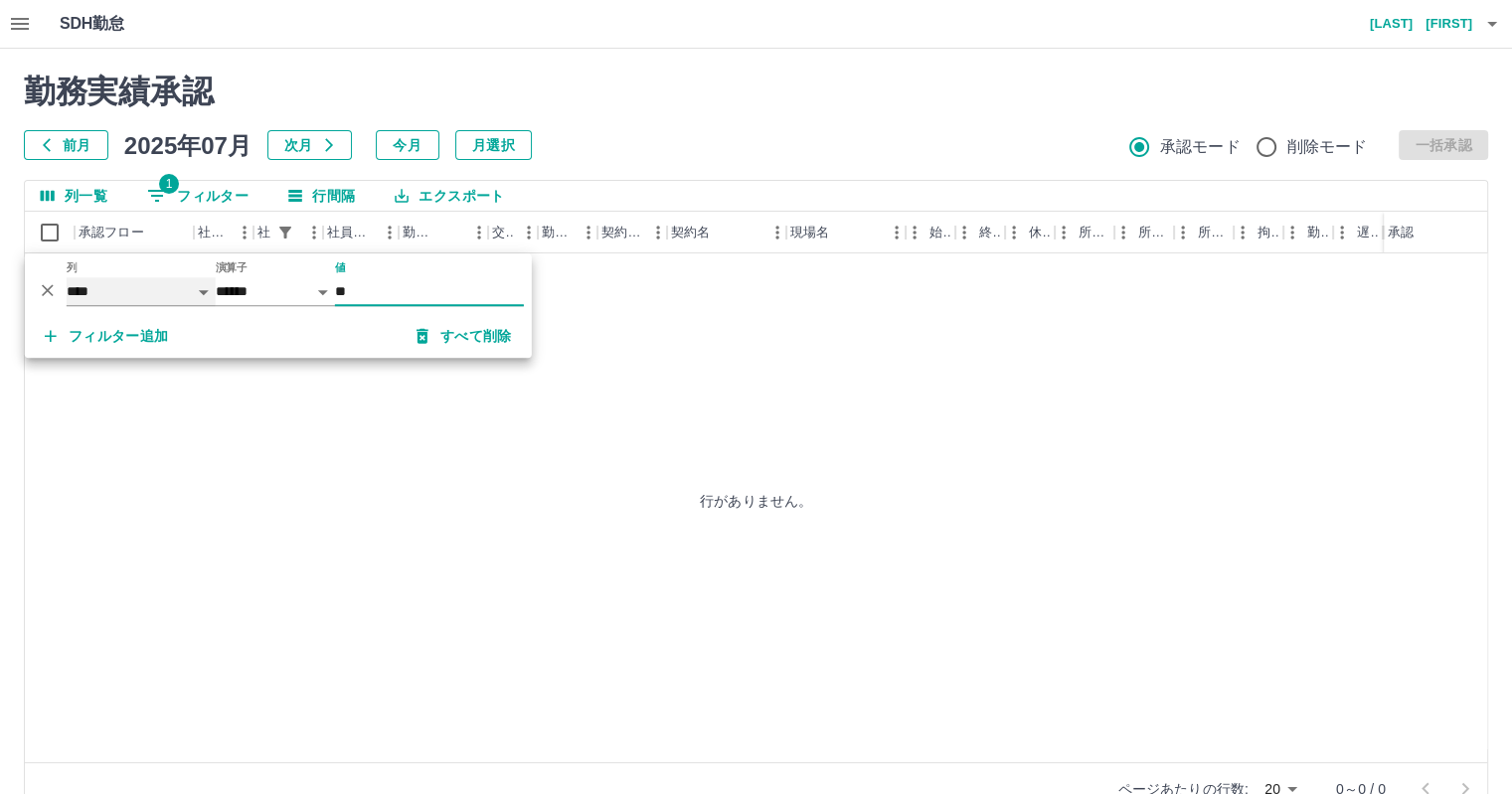 click on "**** *** **** *** *** **** ***** *** *** ** ** ** **** **** **** ** ** *** **** *****" at bounding box center (141, 291) 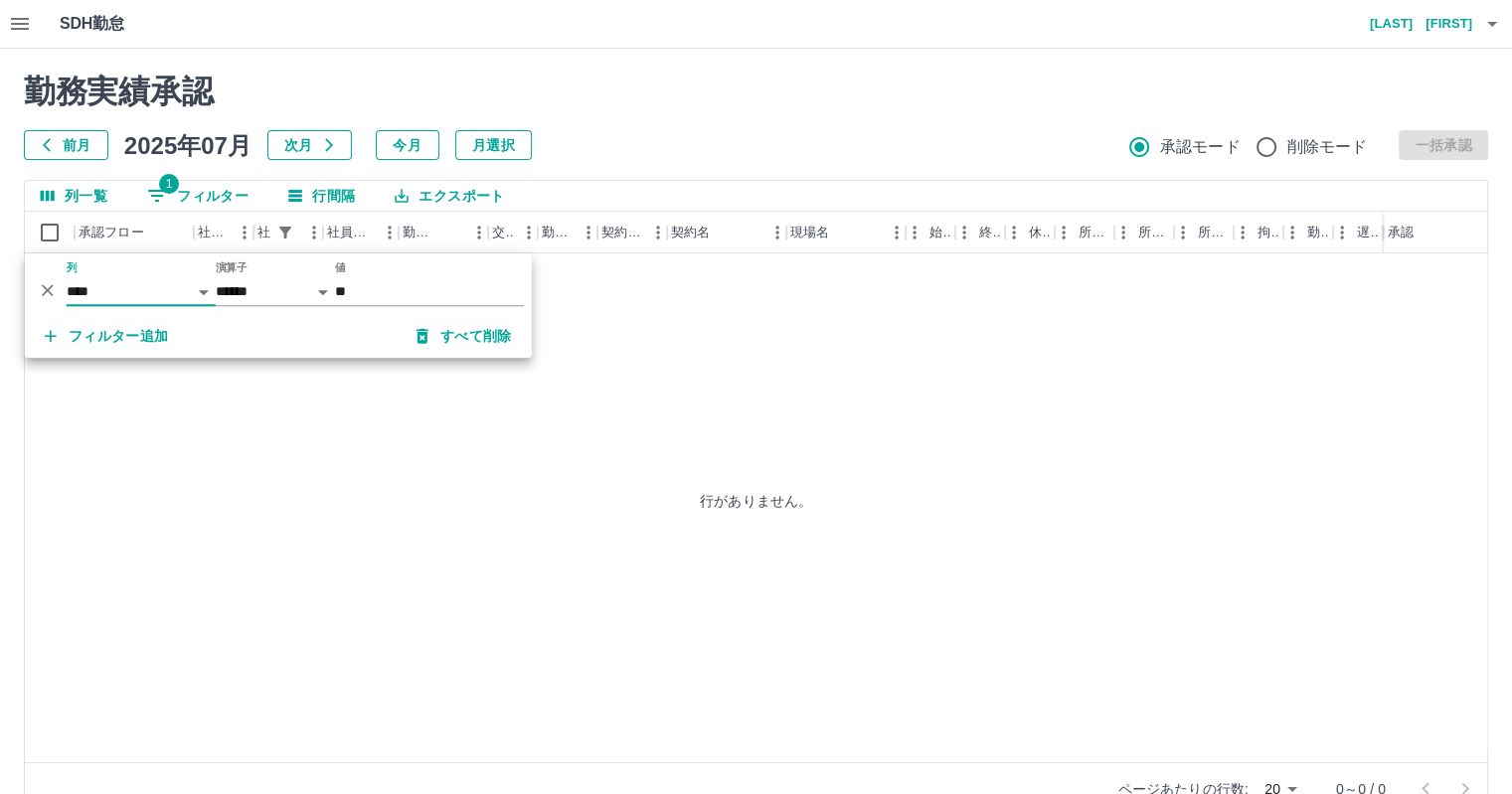 click on "すべて削除" at bounding box center [464, 336] 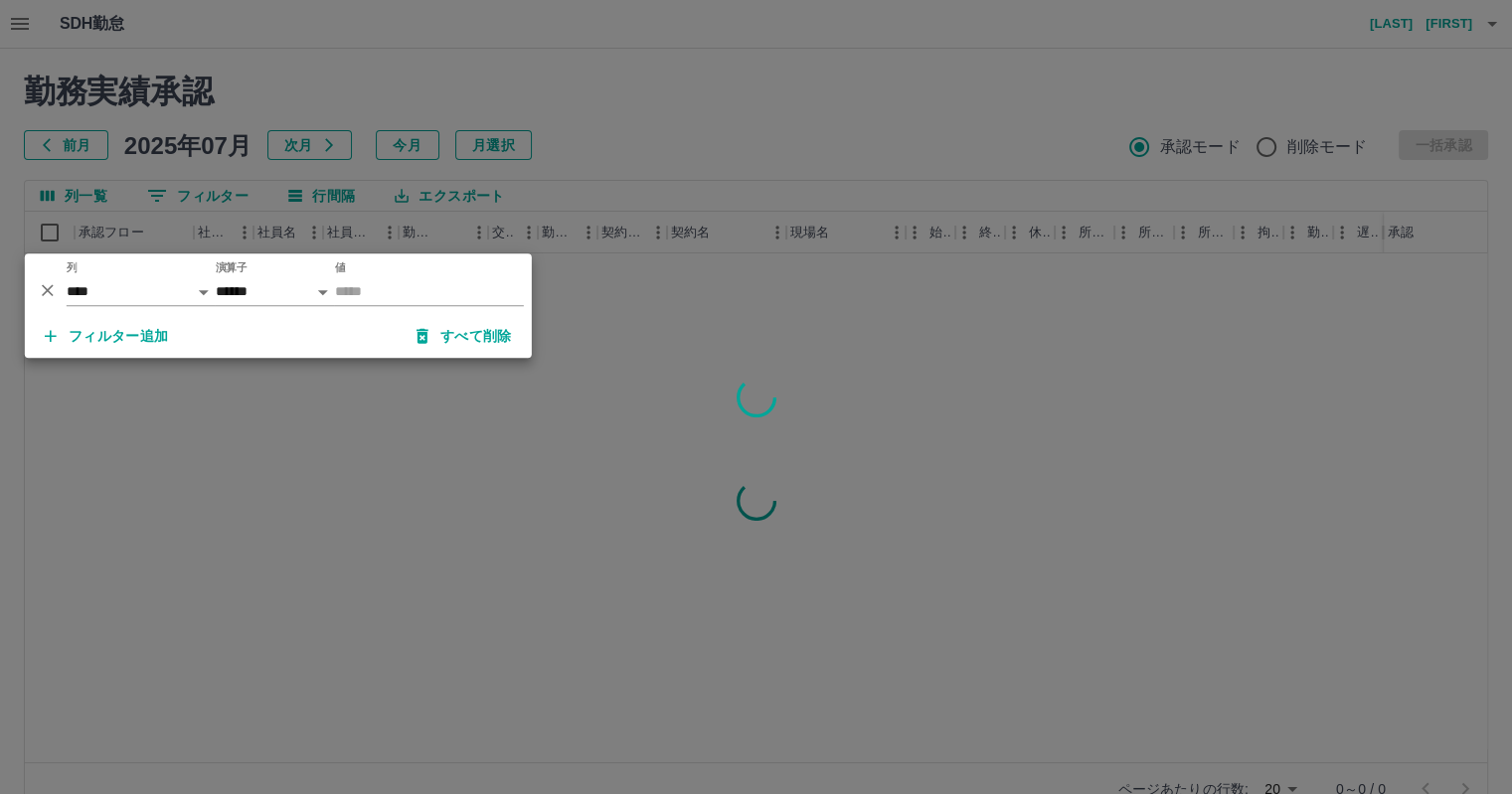 click at bounding box center [756, 397] 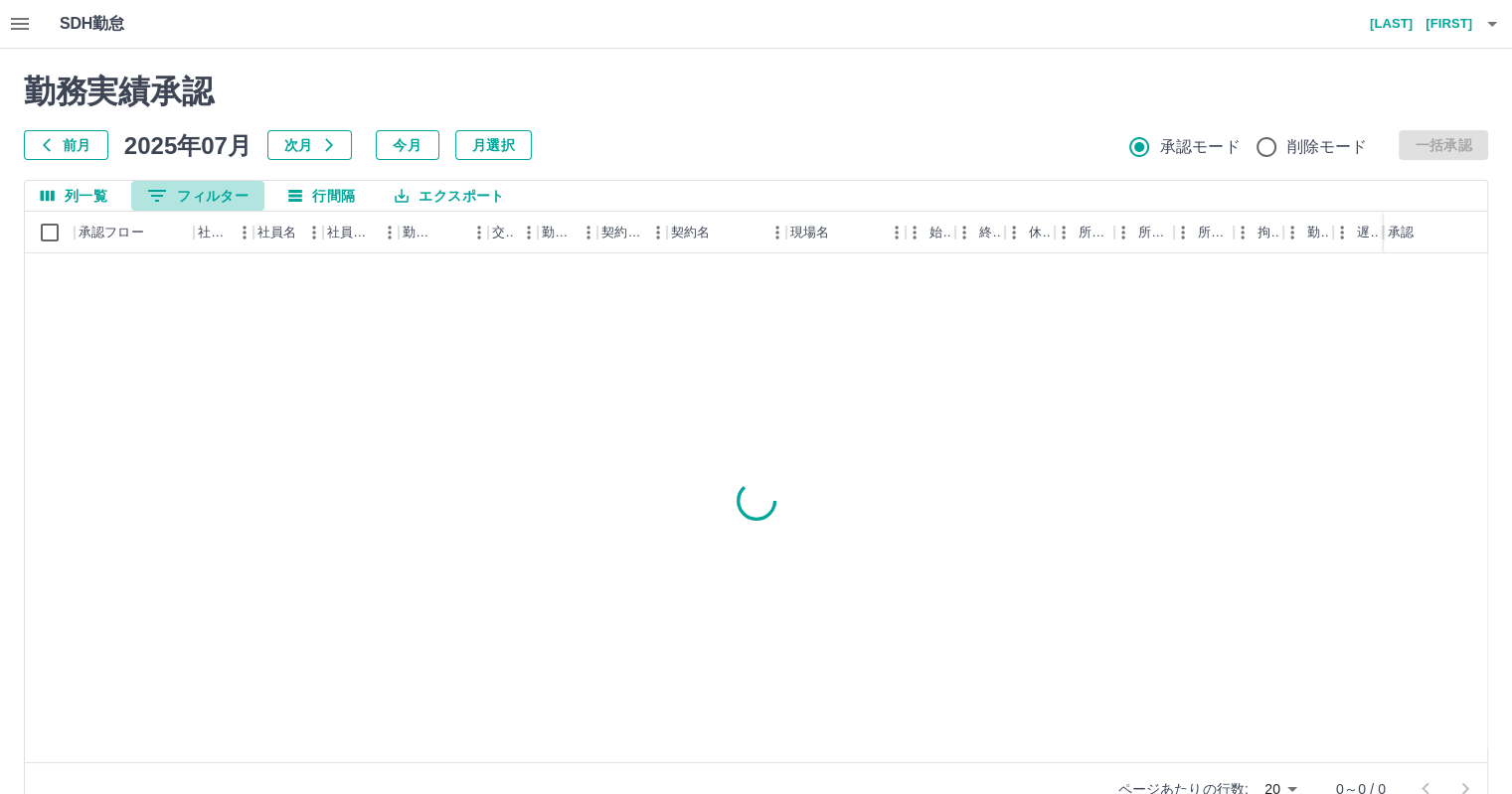 click on "0 フィルター" at bounding box center [198, 196] 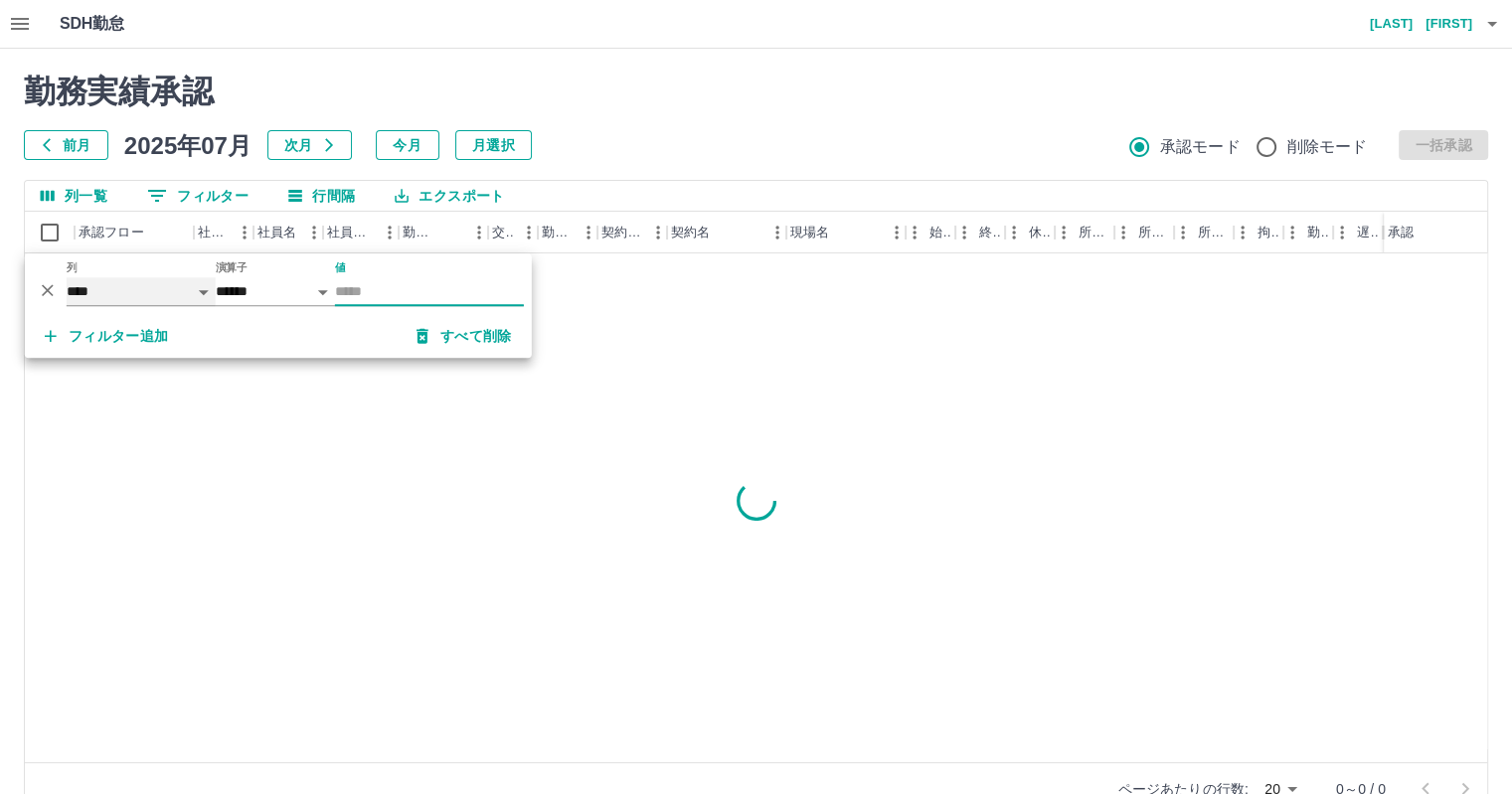 click on "**** *** **** *** *** **** ***** *** *** ** ** ** **** **** **** ** ** *** **** *****" at bounding box center (141, 291) 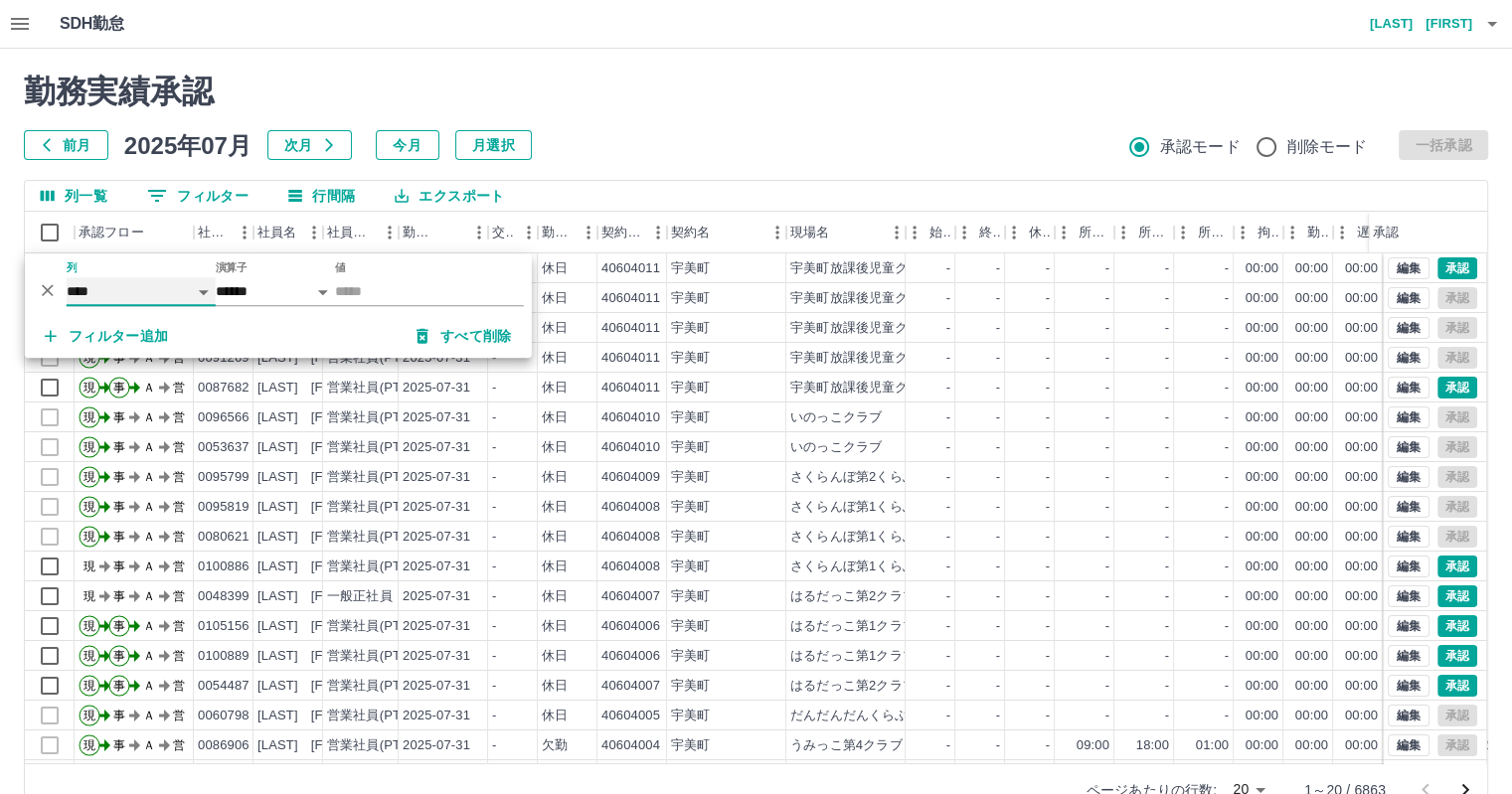 click on "**** *** **** *** *** **** ***** *** *** ** ** ** **** **** **** ** ** *** **** *****" at bounding box center (141, 291) 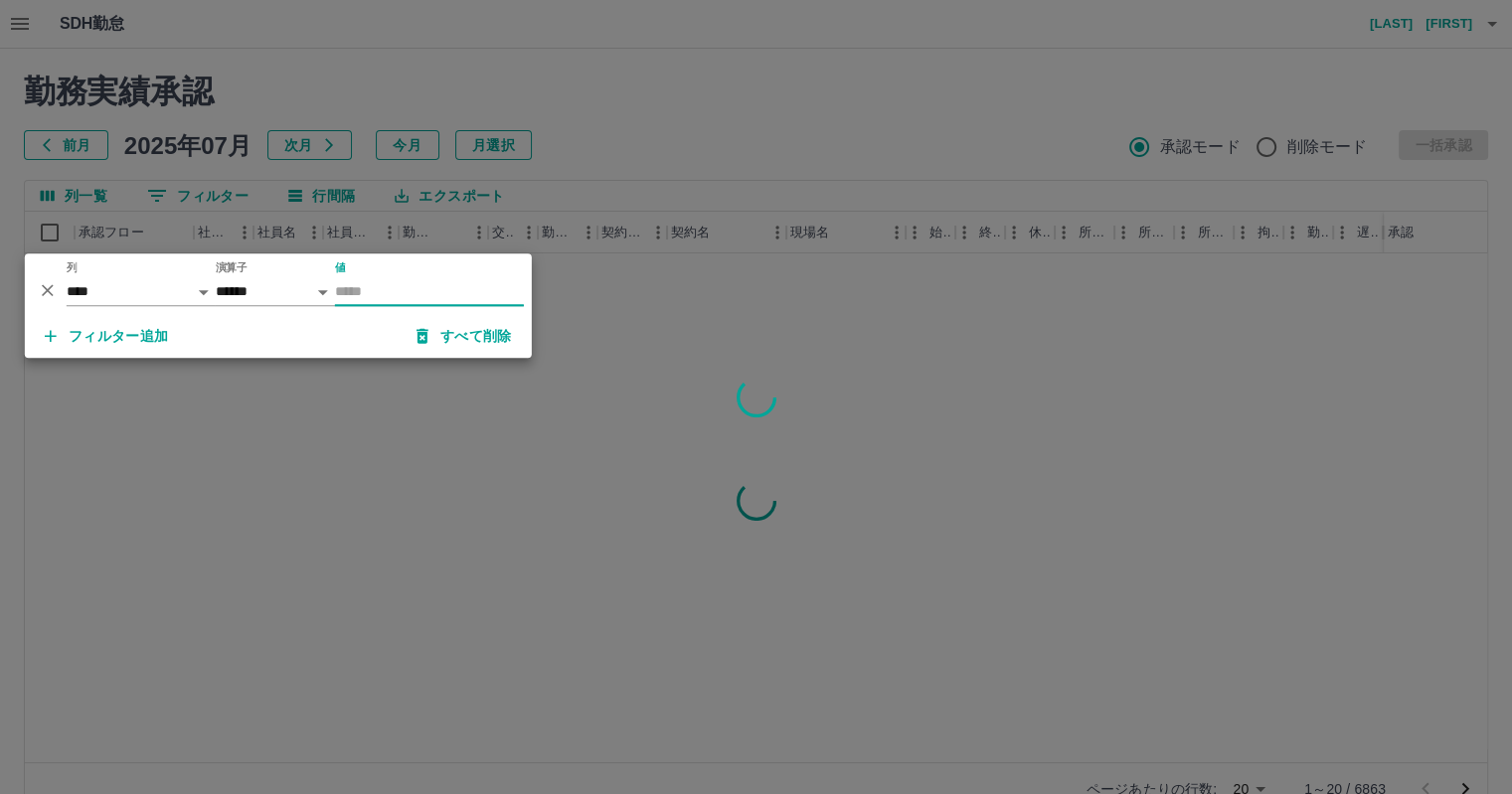 click on "値" at bounding box center (429, 291) 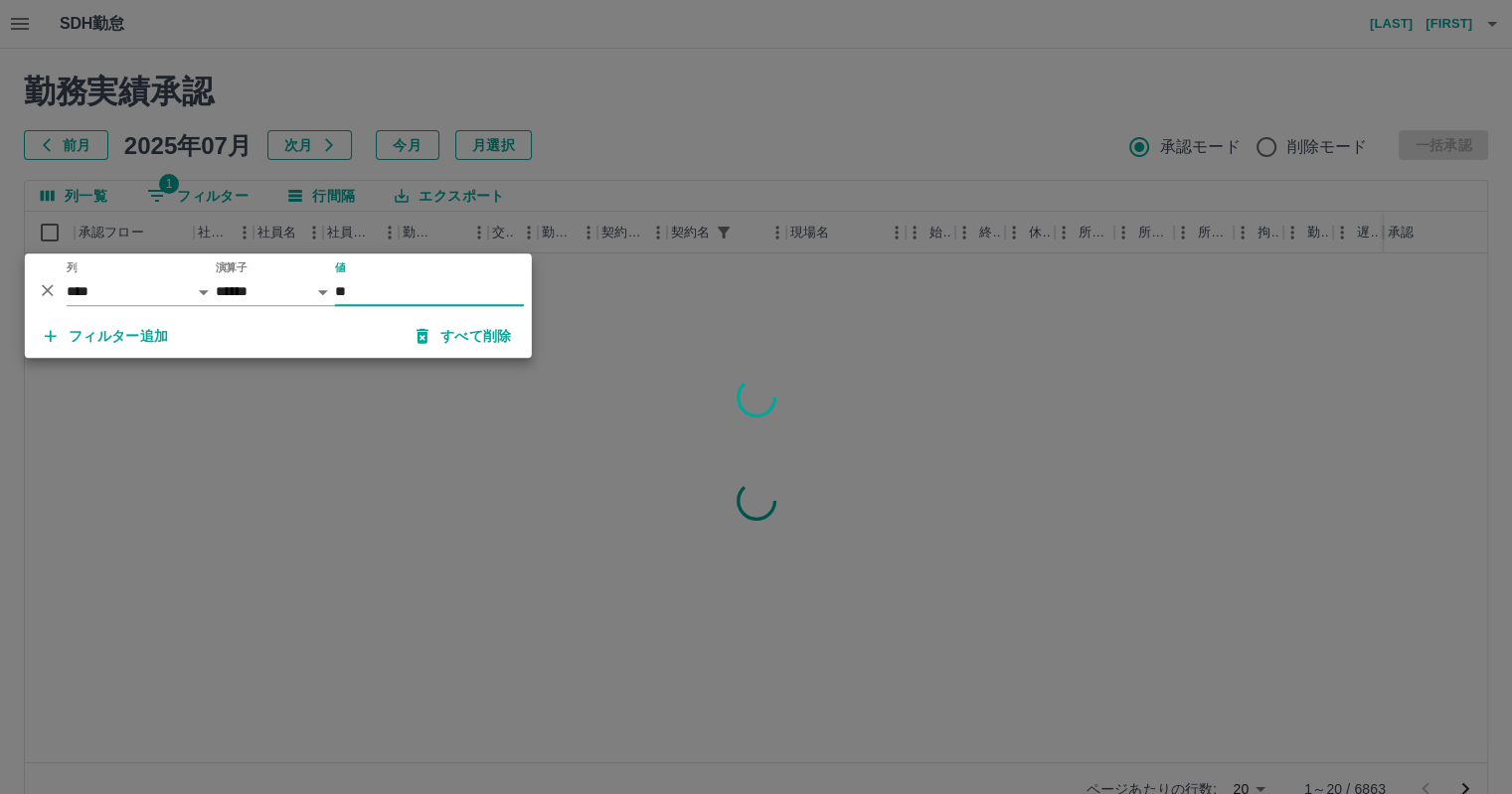 type on "**" 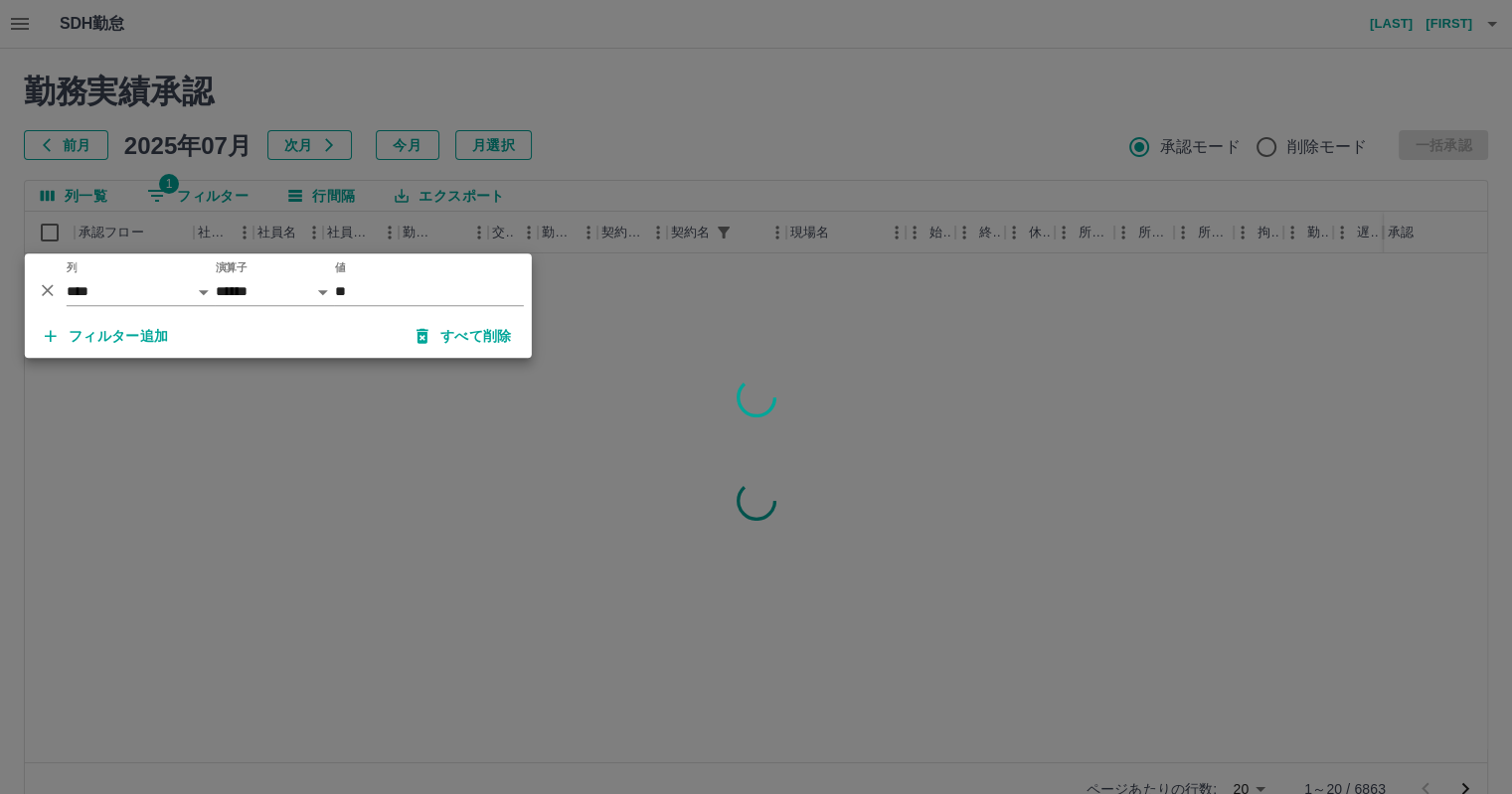 click at bounding box center (756, 397) 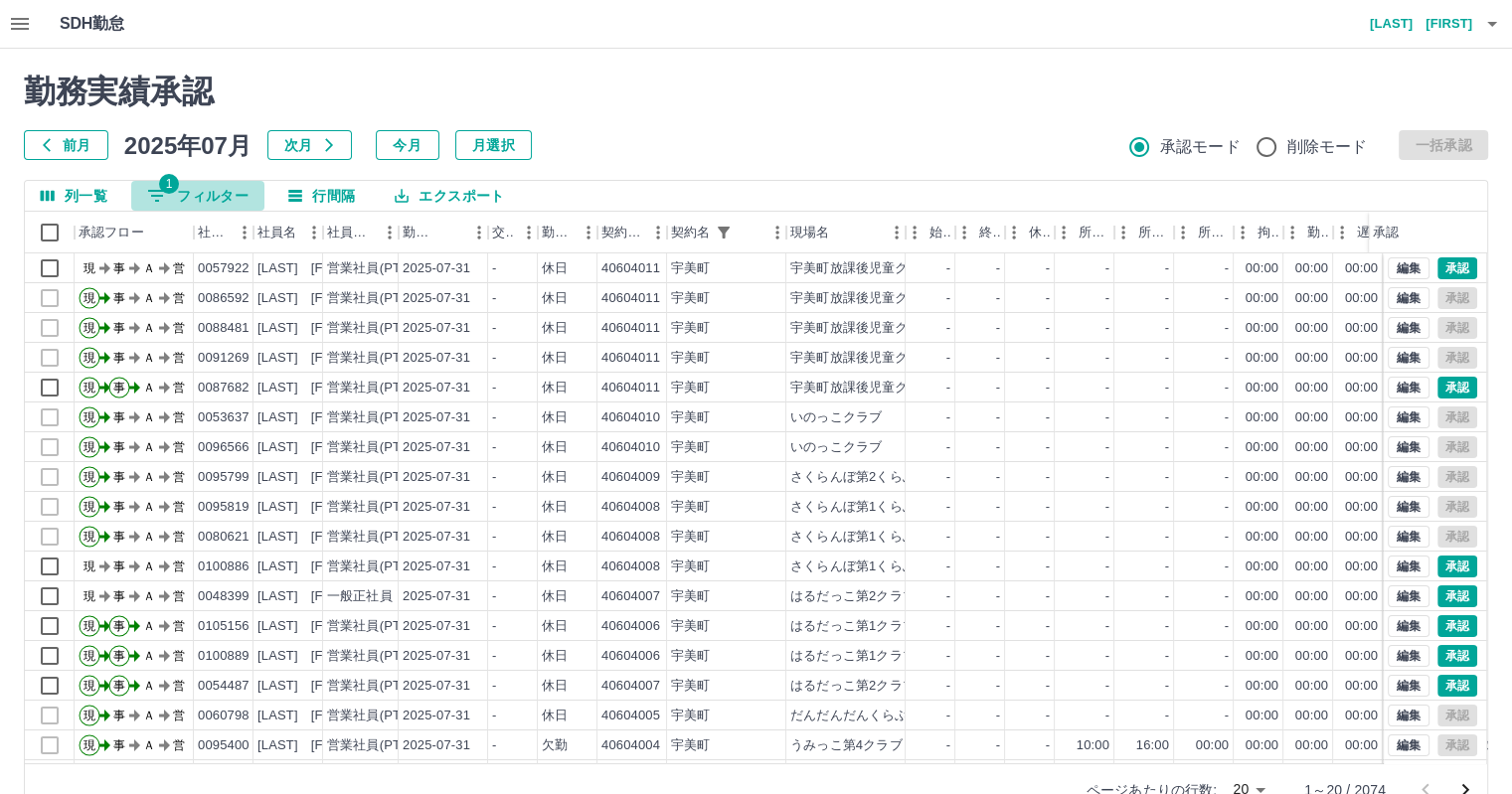 click on "1 フィルター" at bounding box center [198, 196] 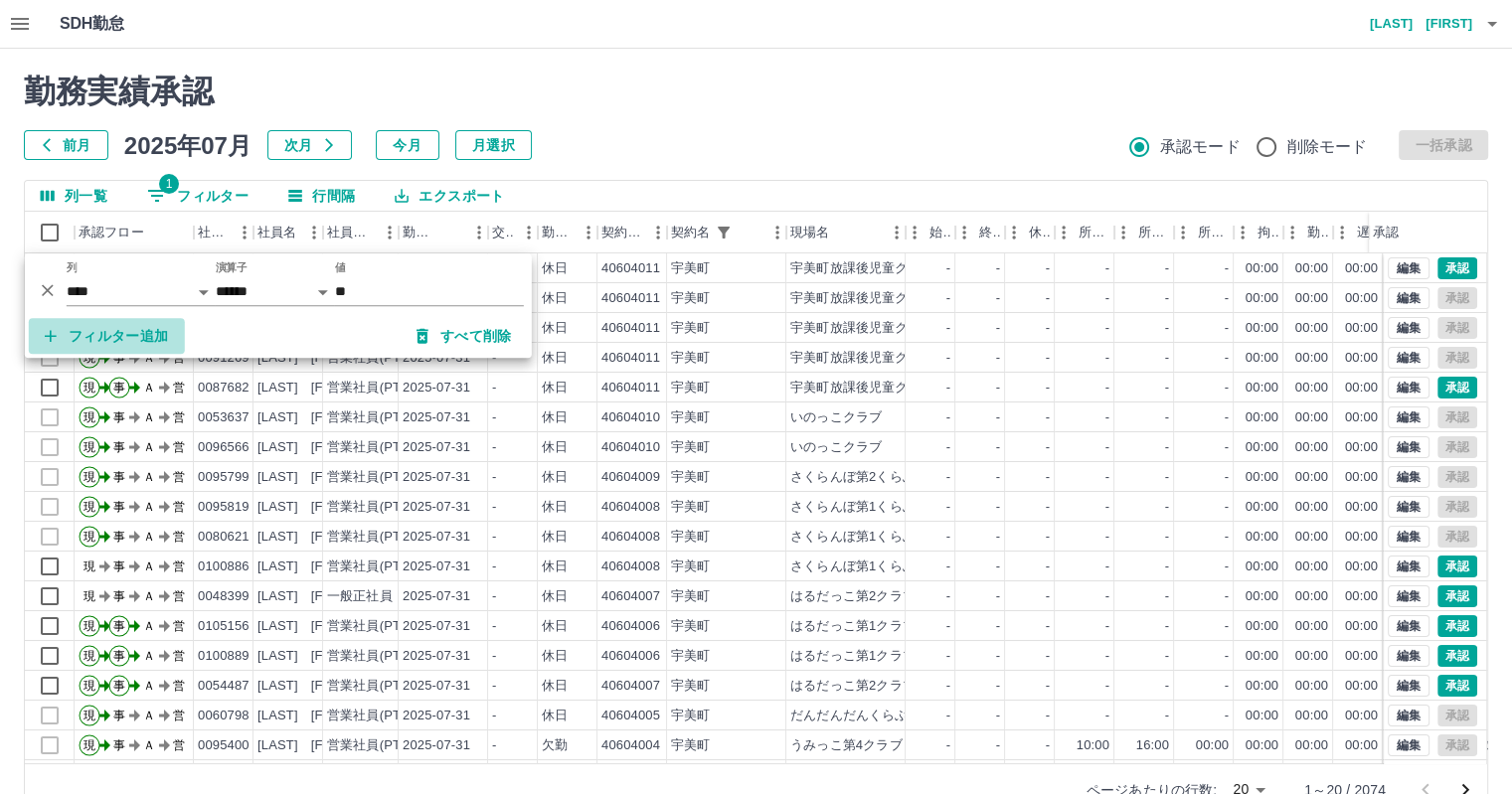 click on "フィルター追加" at bounding box center (106, 336) 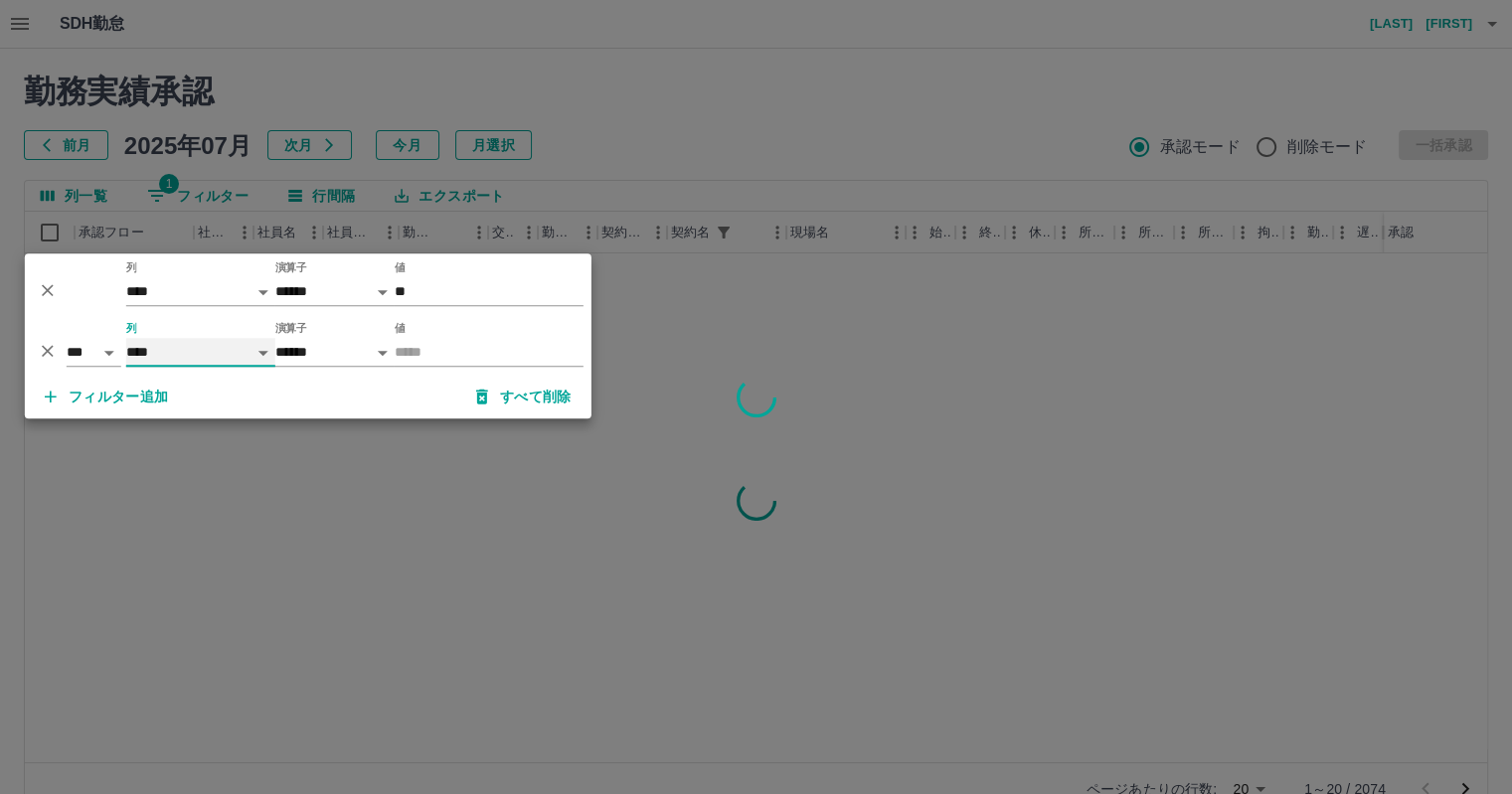 click on "**** *** **** *** *** **** ***** *** *** ** ** ** **** **** **** ** ** *** **** *****" at bounding box center (201, 352) 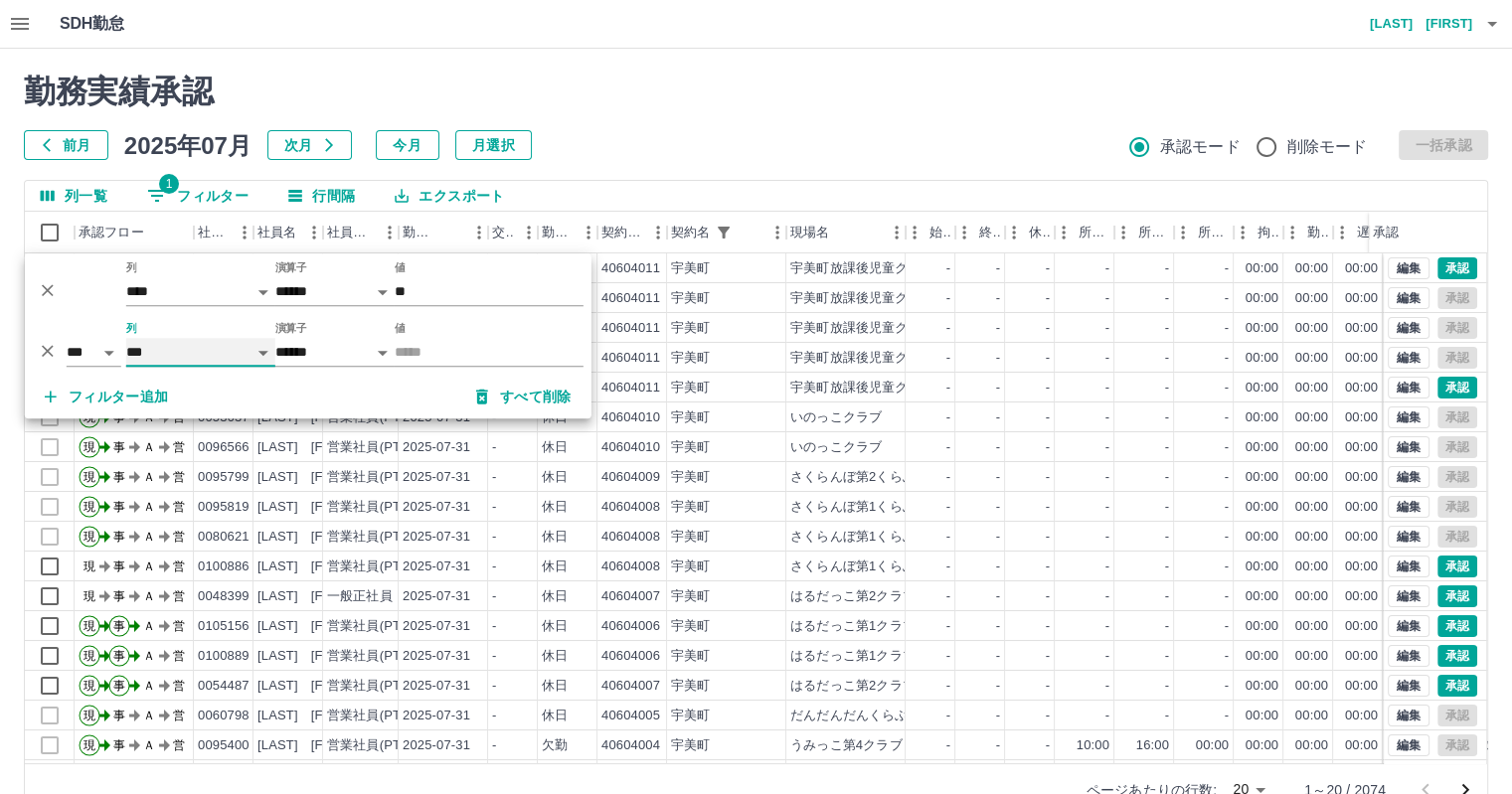 click on "**** *** **** *** *** **** ***** *** *** ** ** ** **** **** **** ** ** *** **** *****" at bounding box center (201, 352) 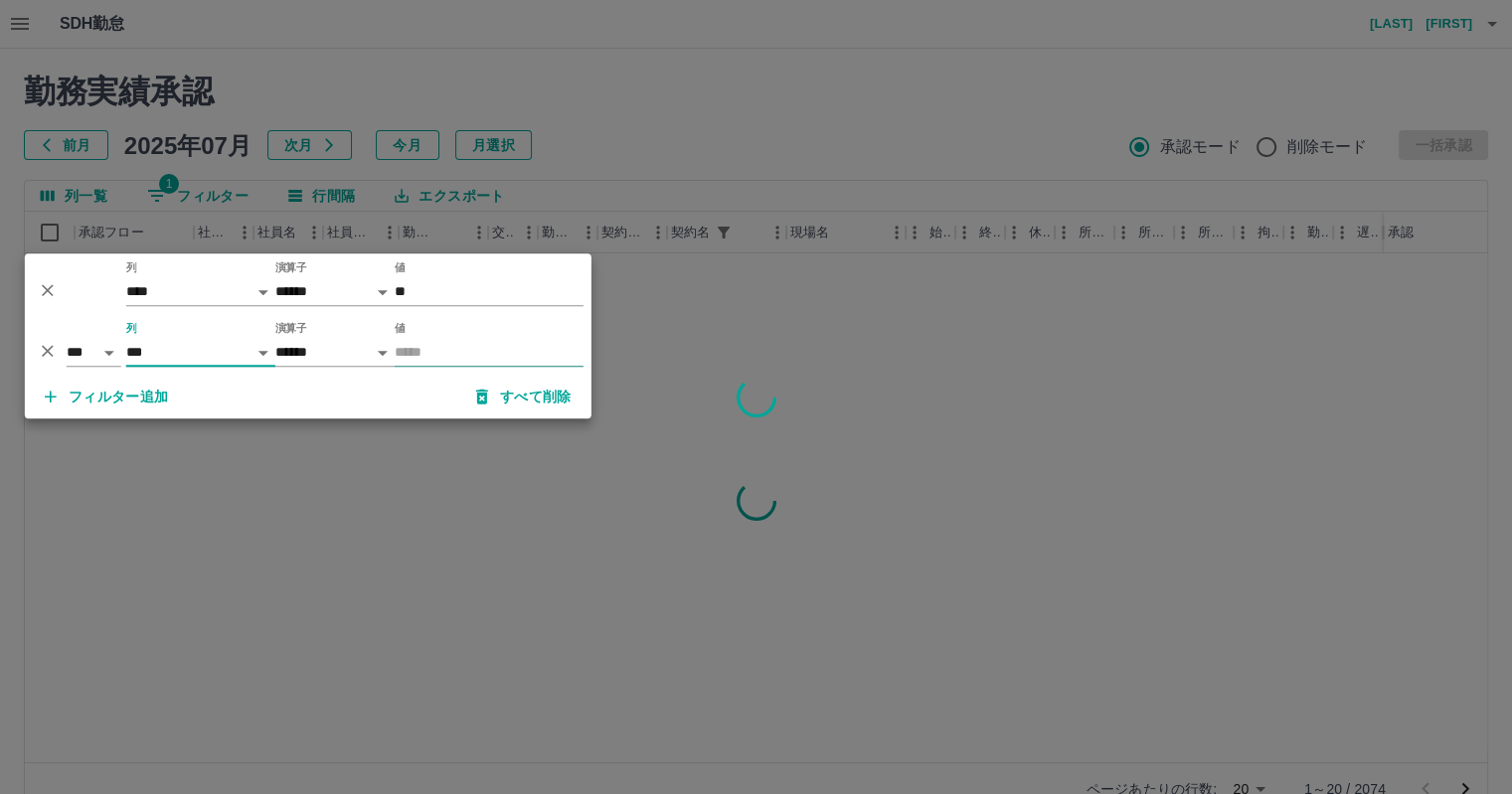 click on "値" at bounding box center [489, 352] 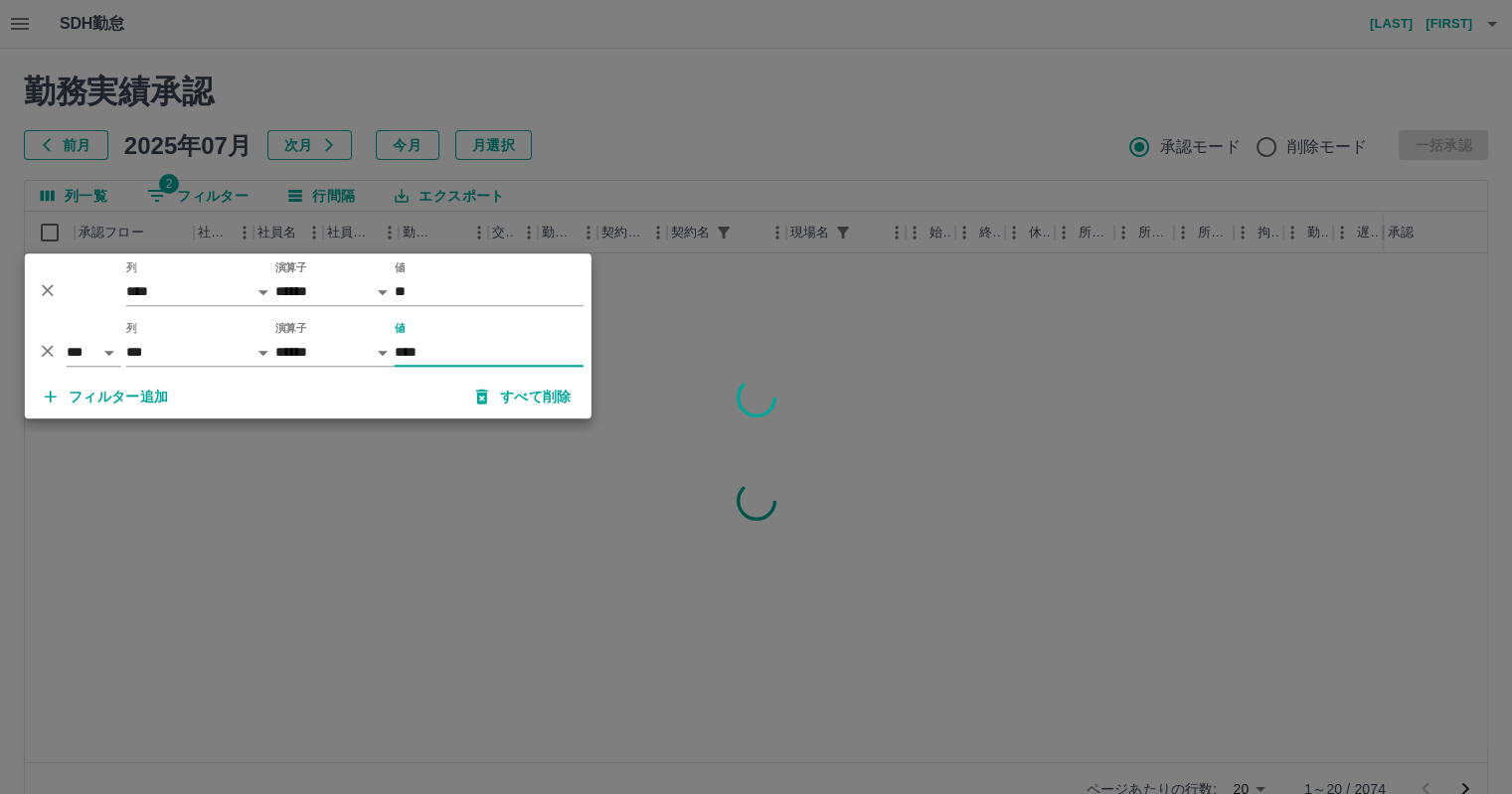 type on "****" 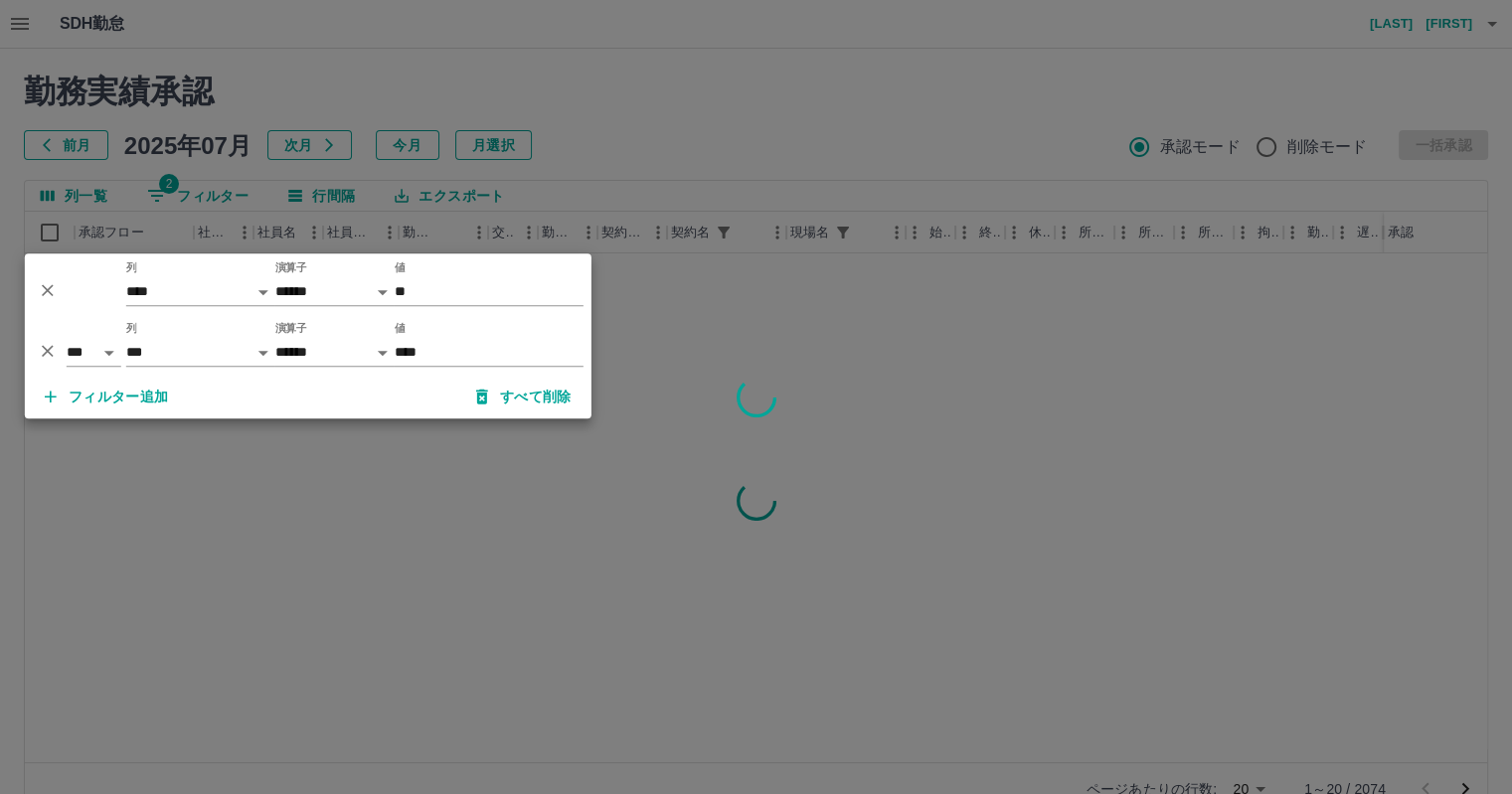 click at bounding box center (756, 397) 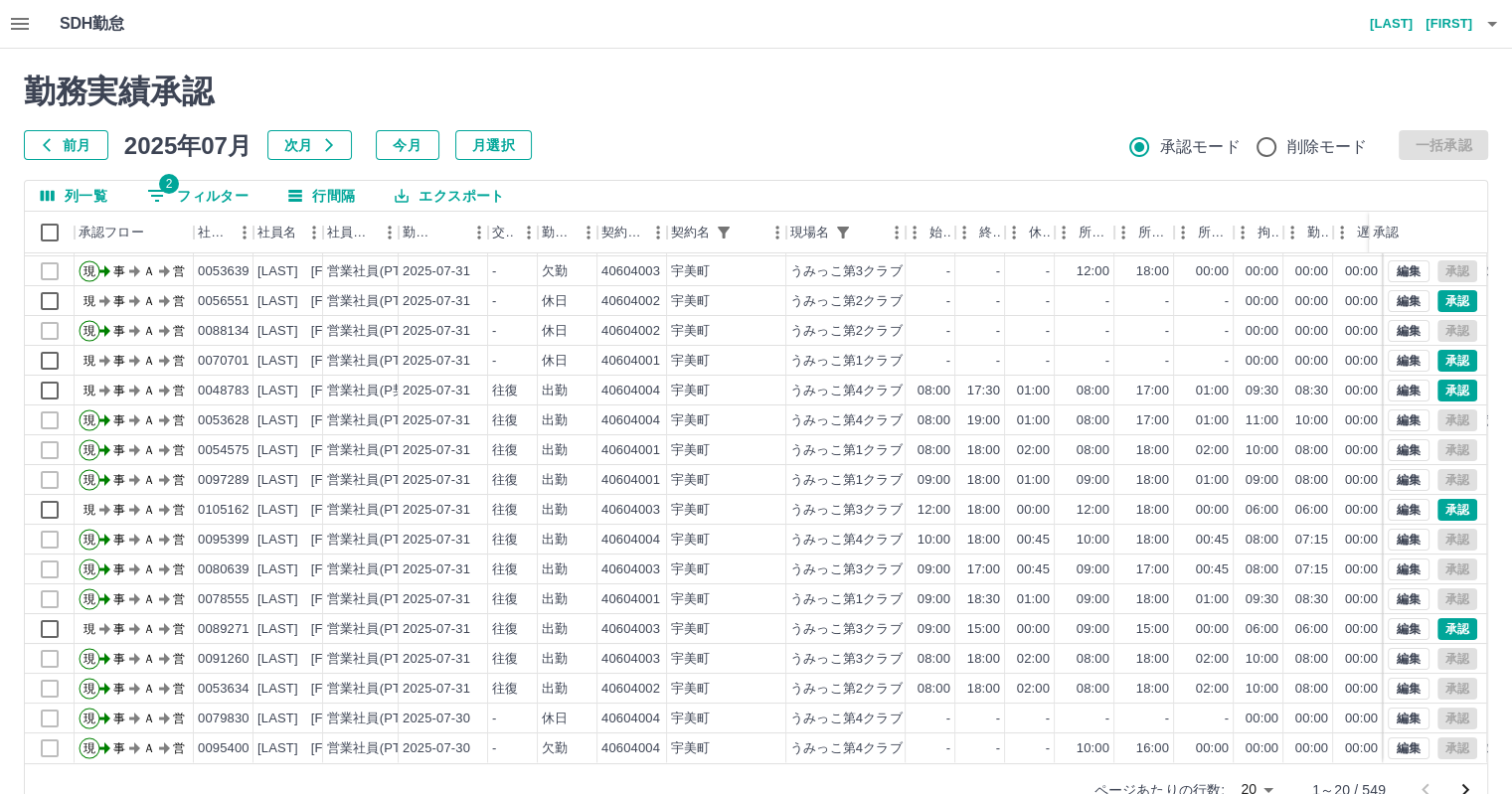 scroll, scrollTop: 100, scrollLeft: 0, axis: vertical 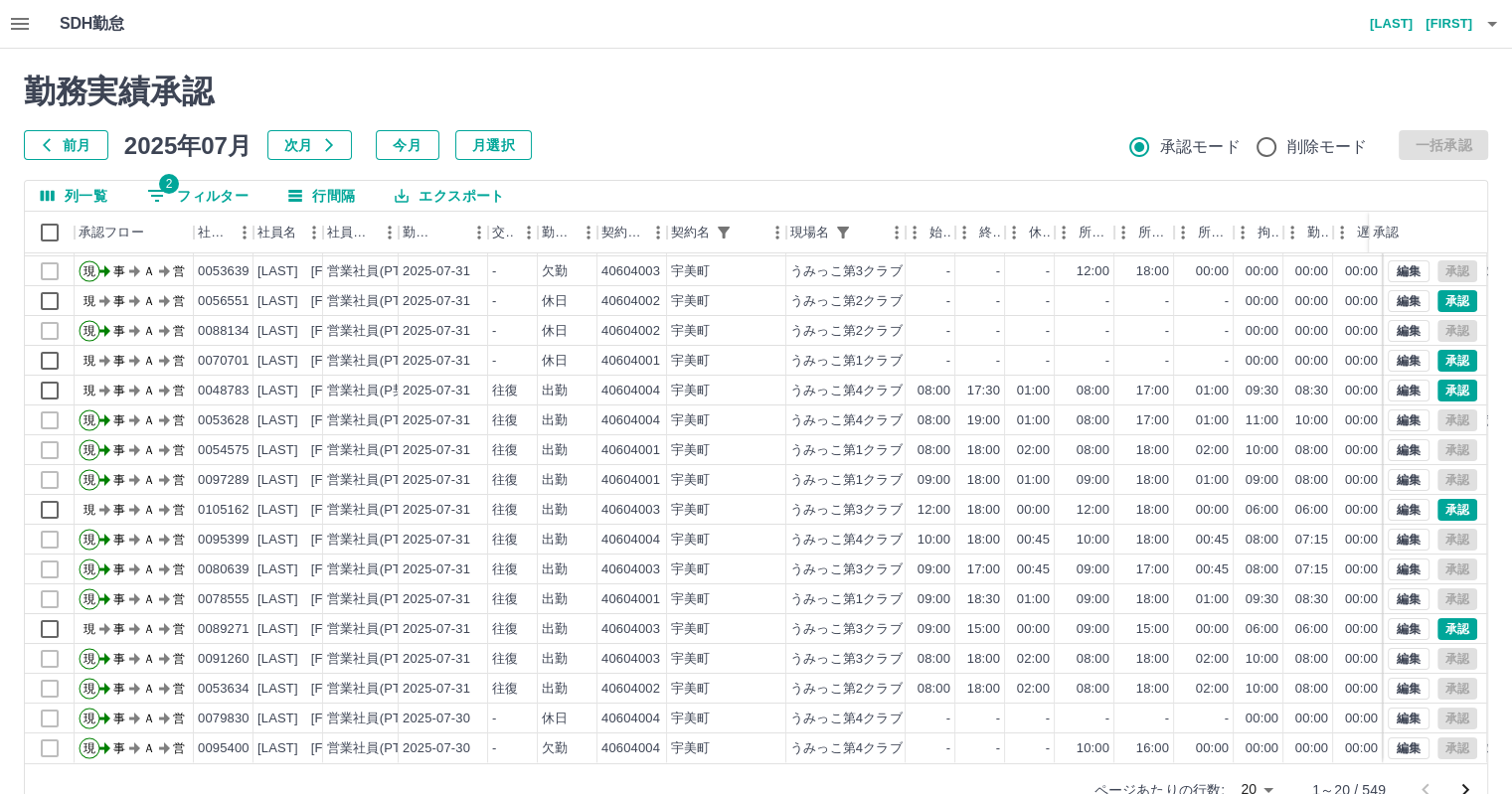 click 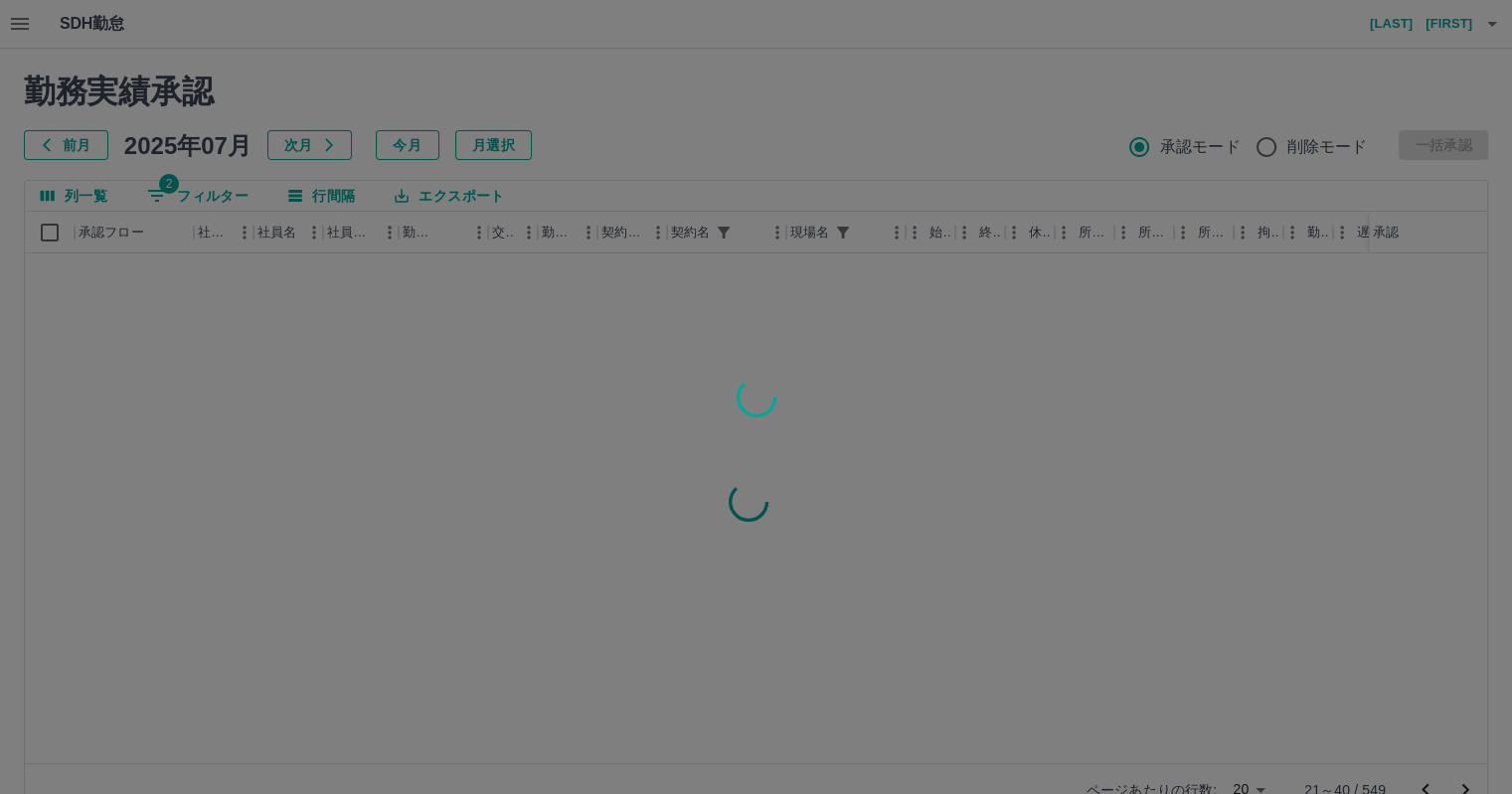 scroll, scrollTop: 0, scrollLeft: 0, axis: both 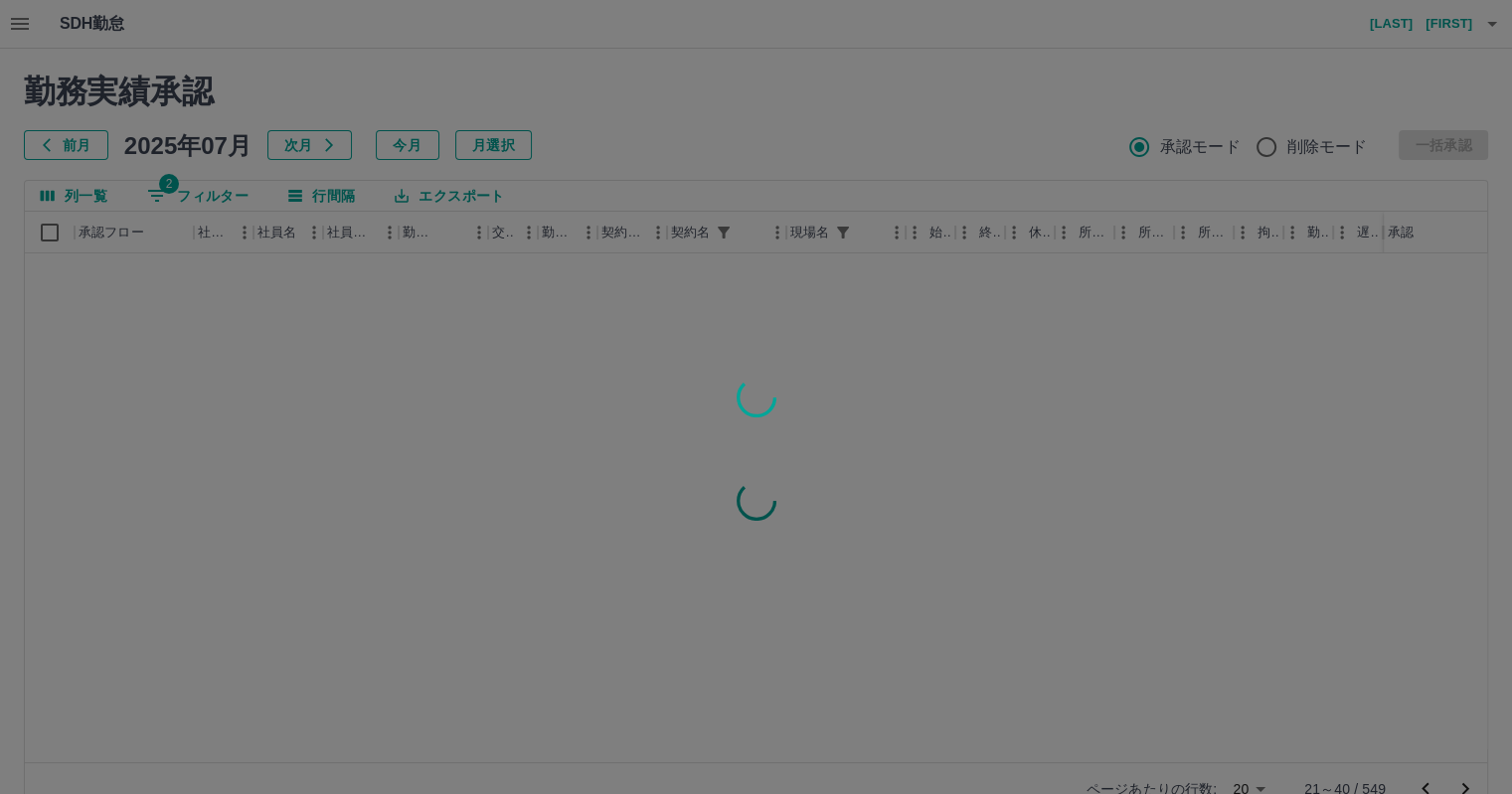 click at bounding box center [756, 397] 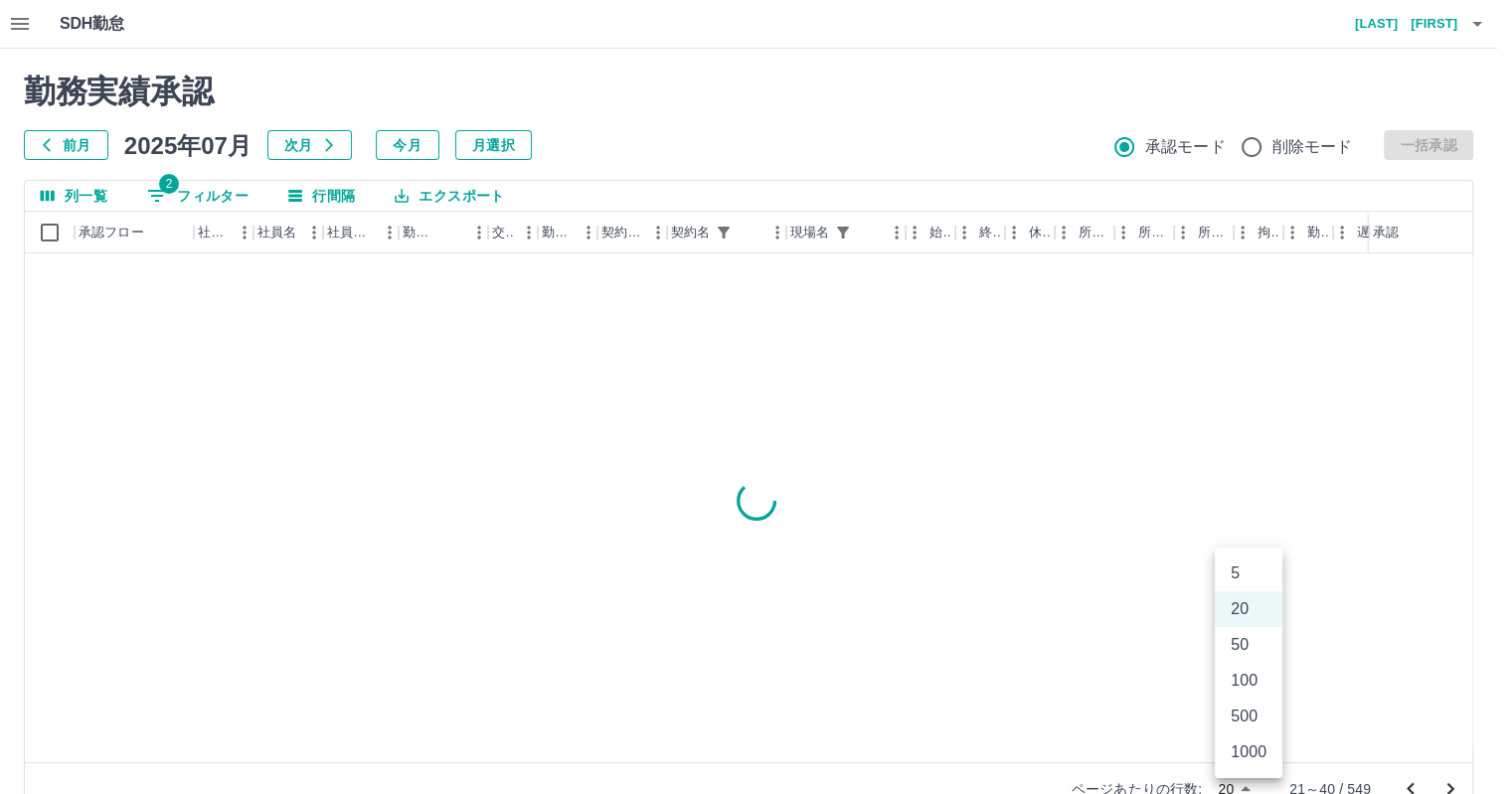 scroll, scrollTop: 9, scrollLeft: 0, axis: vertical 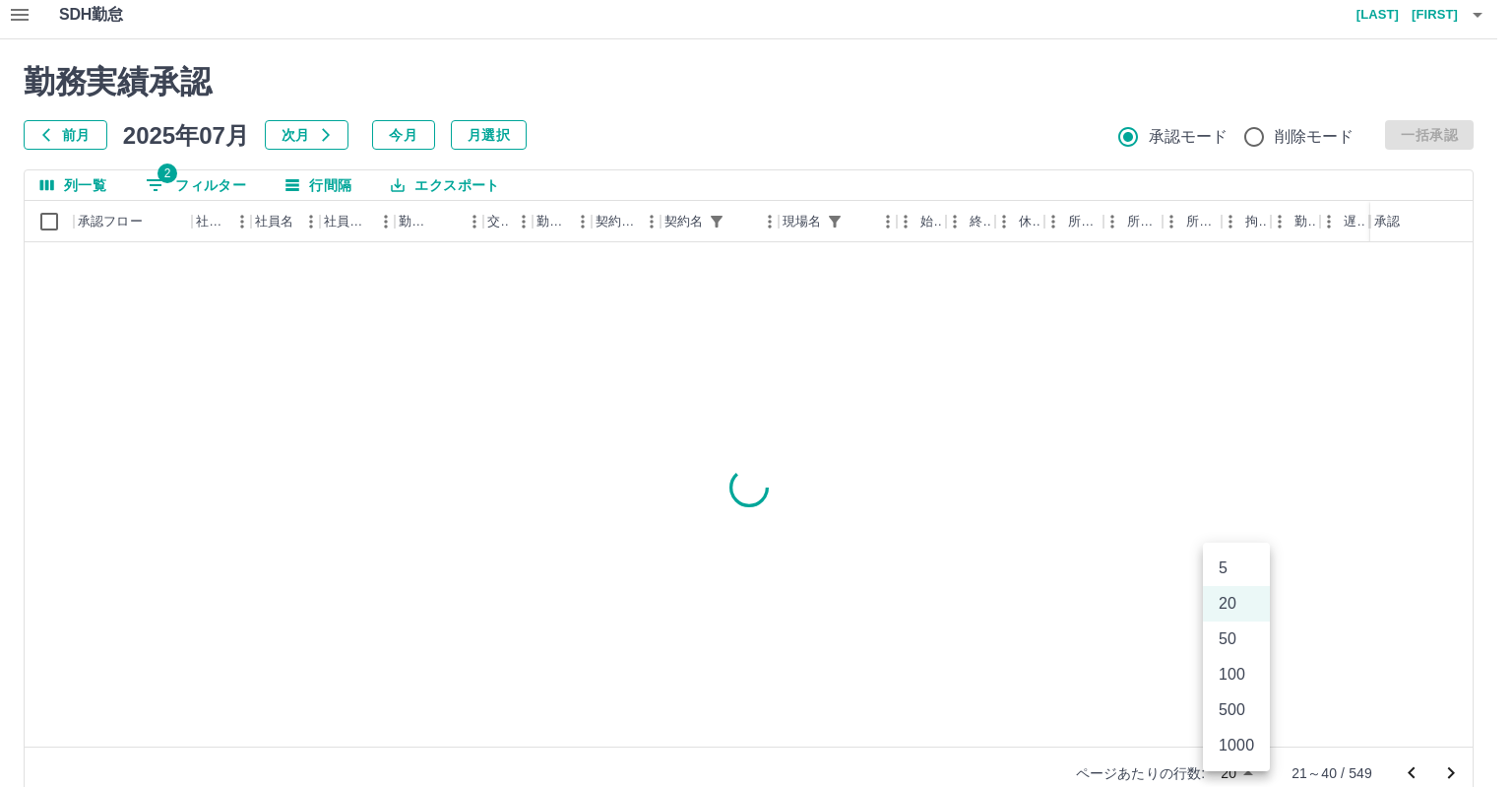 click on "SDH勤怠 石津　映子 勤務実績承認 前月 2025年07月 次月 今月 月選択 承認モード 削除モード 一括承認 列一覧 2 フィルター 行間隔 エクスポート 承認フロー 社員番号 社員名 社員区分 勤務日 交通費 勤務区分 契約コード 契約名 現場名 始業 終業 休憩 所定開始 所定終業 所定休憩 拘束 勤務 遅刻等 コメント ステータス 承認 ページあたりの行数: 20 ** 21～40 / 549 SDH勤怠 5 20 50 100 500 1000" at bounding box center [756, 407] 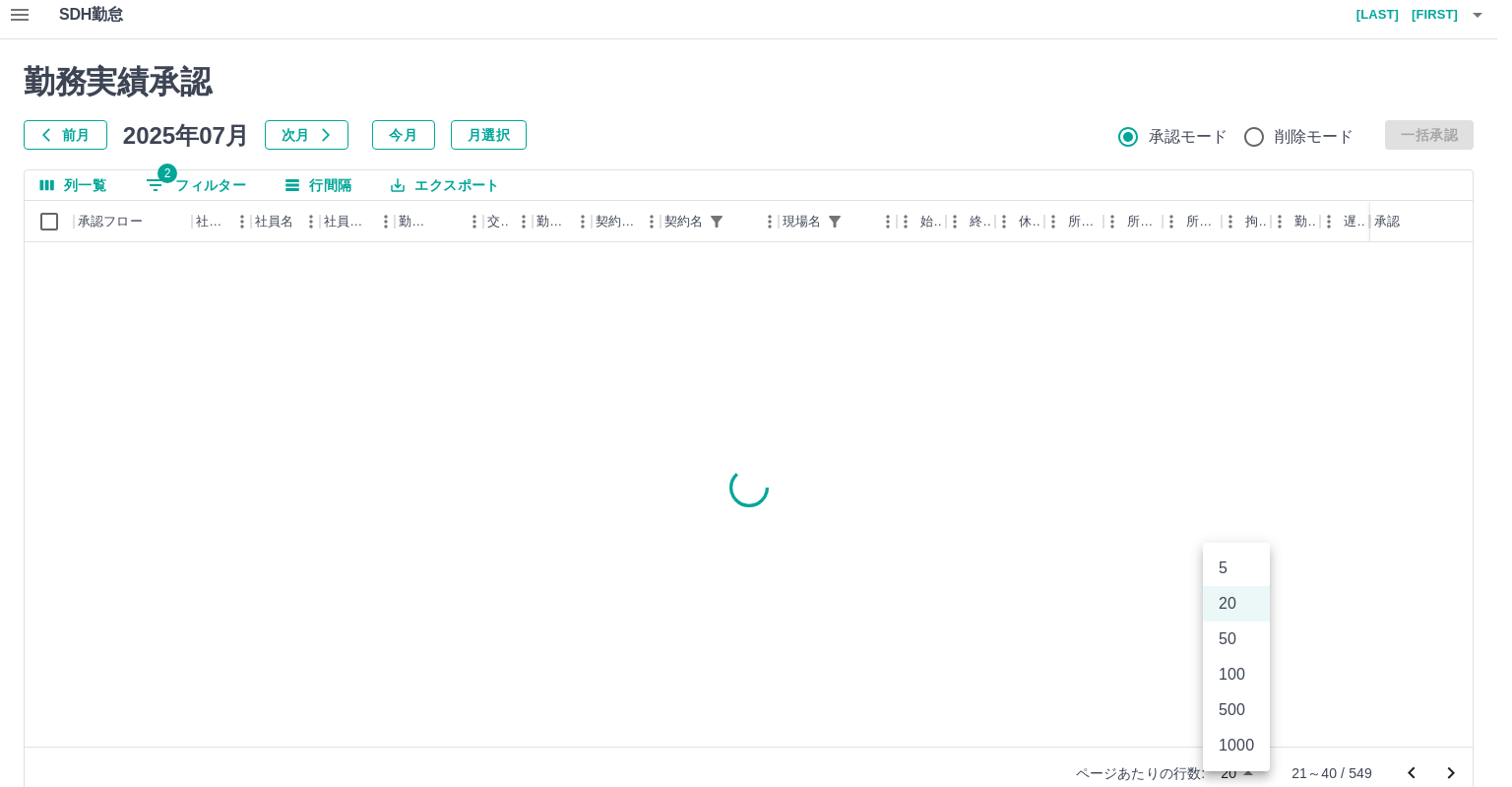click on "50" at bounding box center [1236, 639] 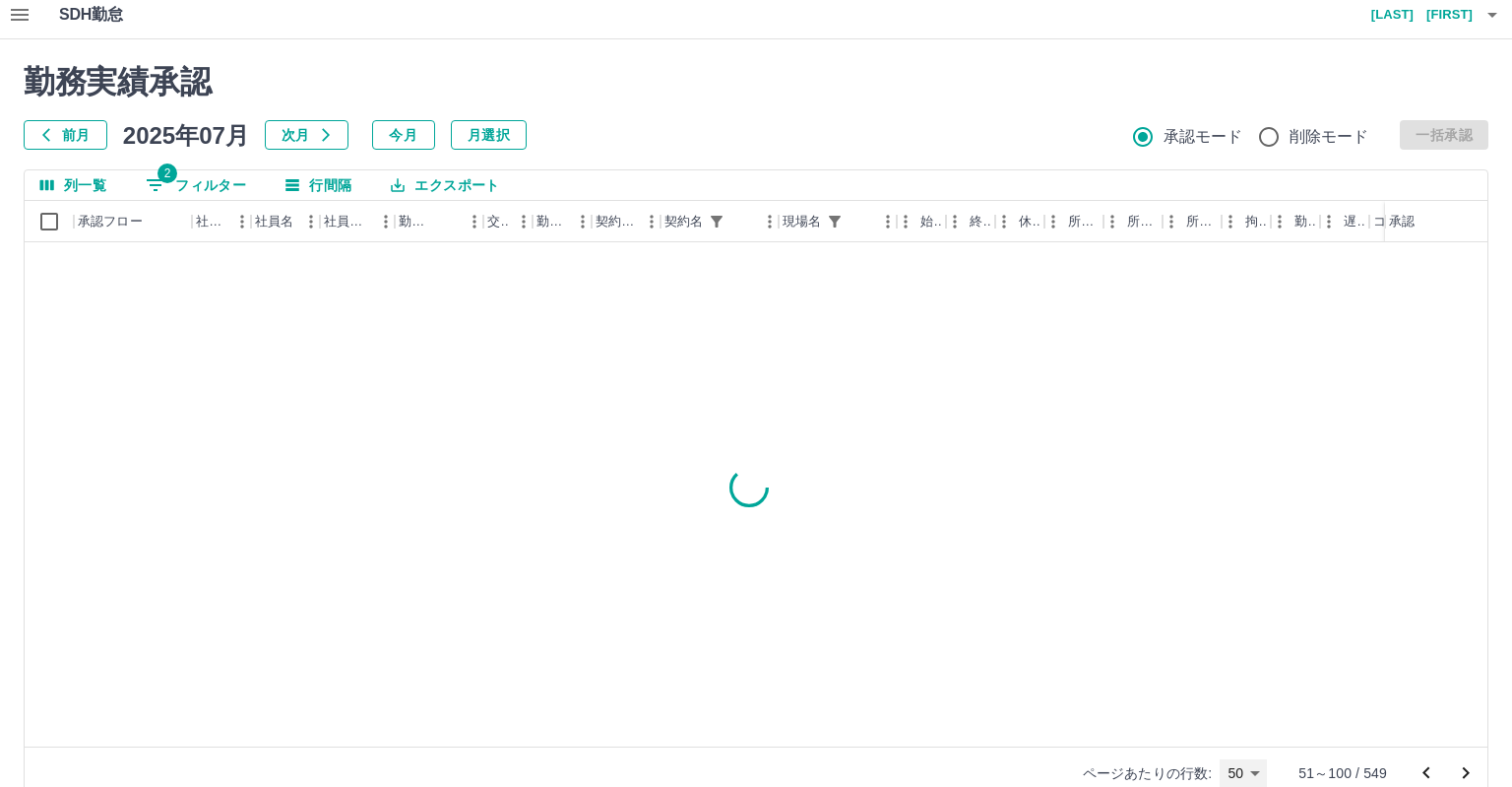 type on "**" 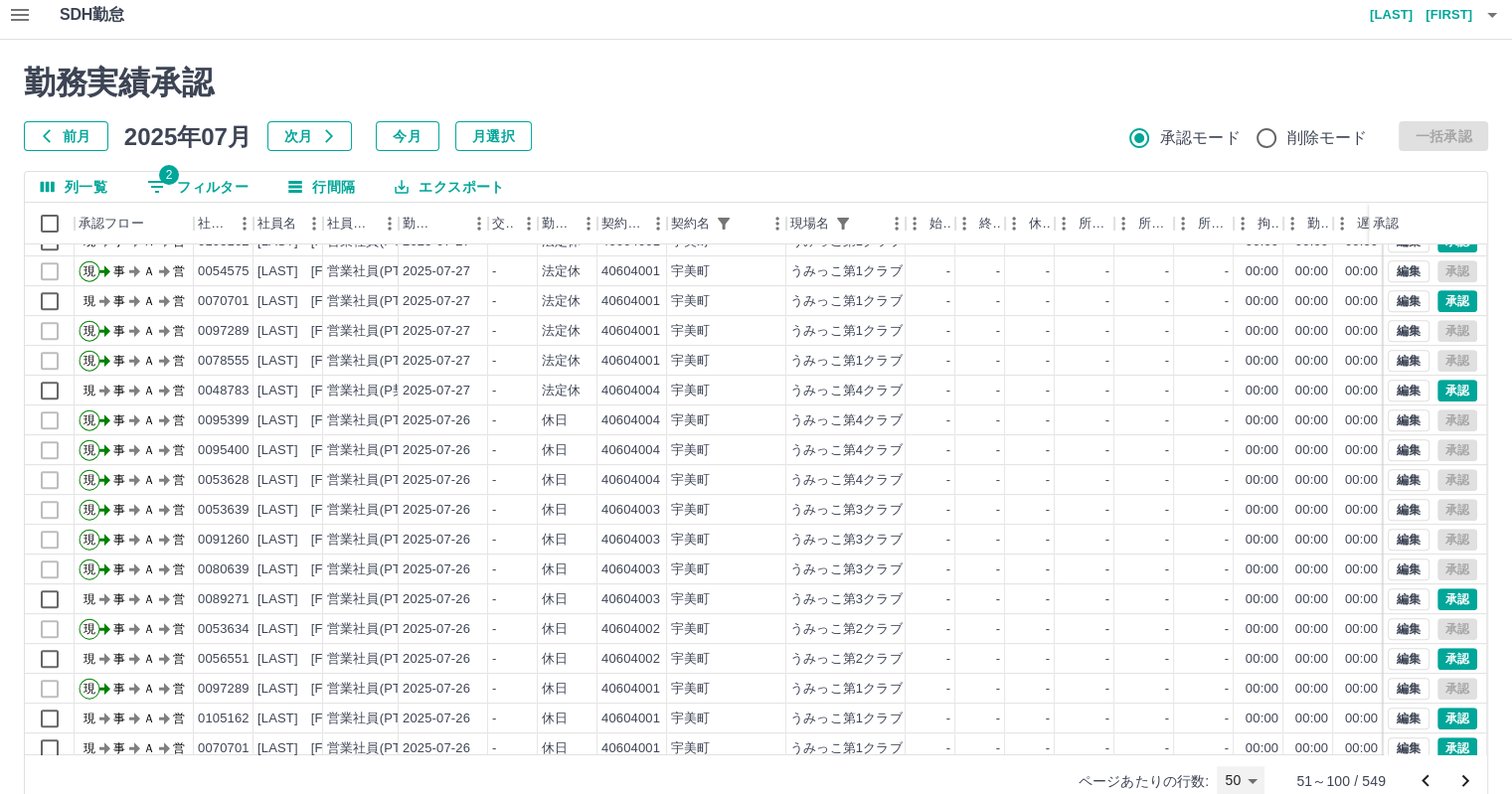 scroll, scrollTop: 995, scrollLeft: 0, axis: vertical 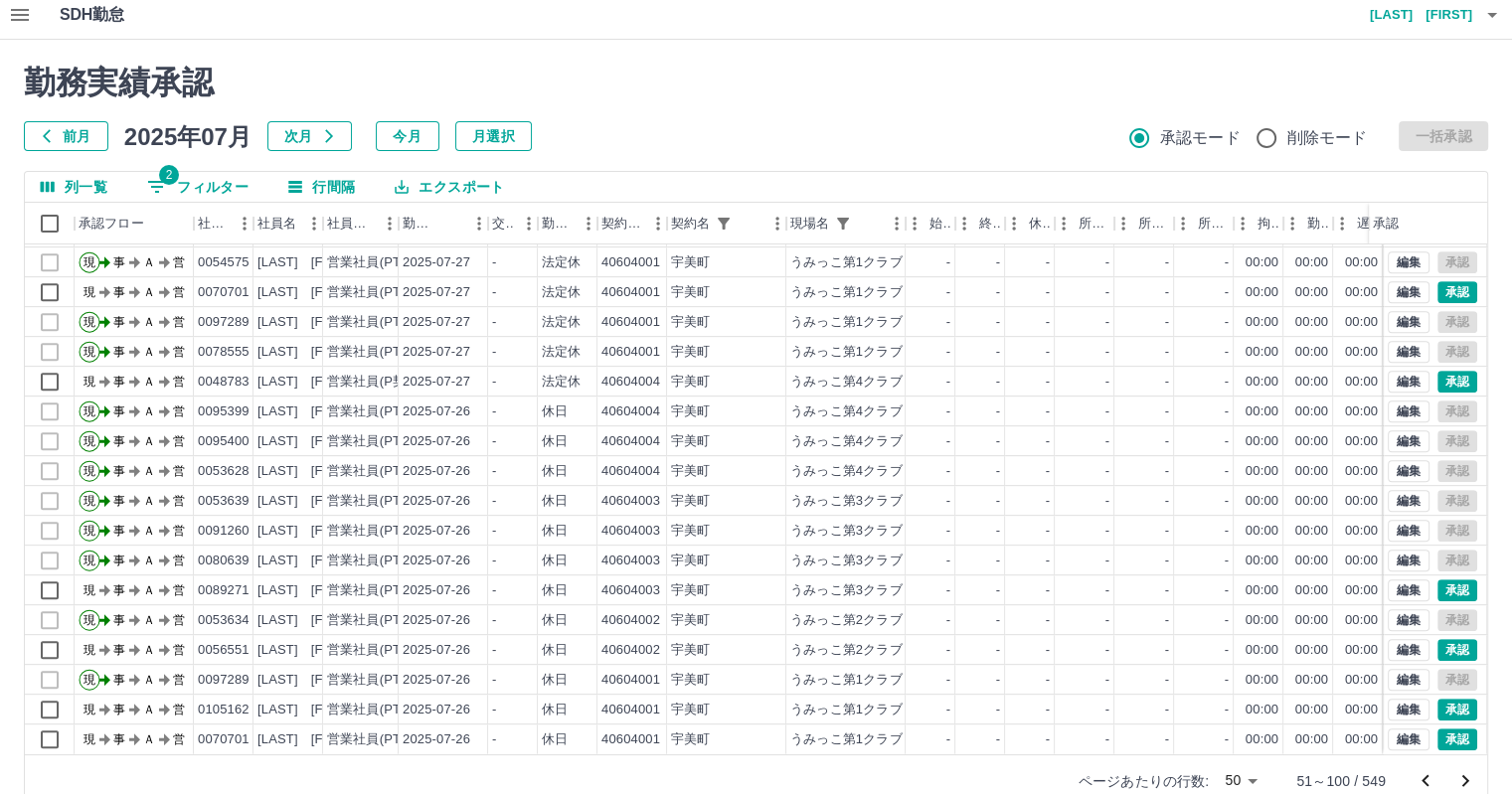 click 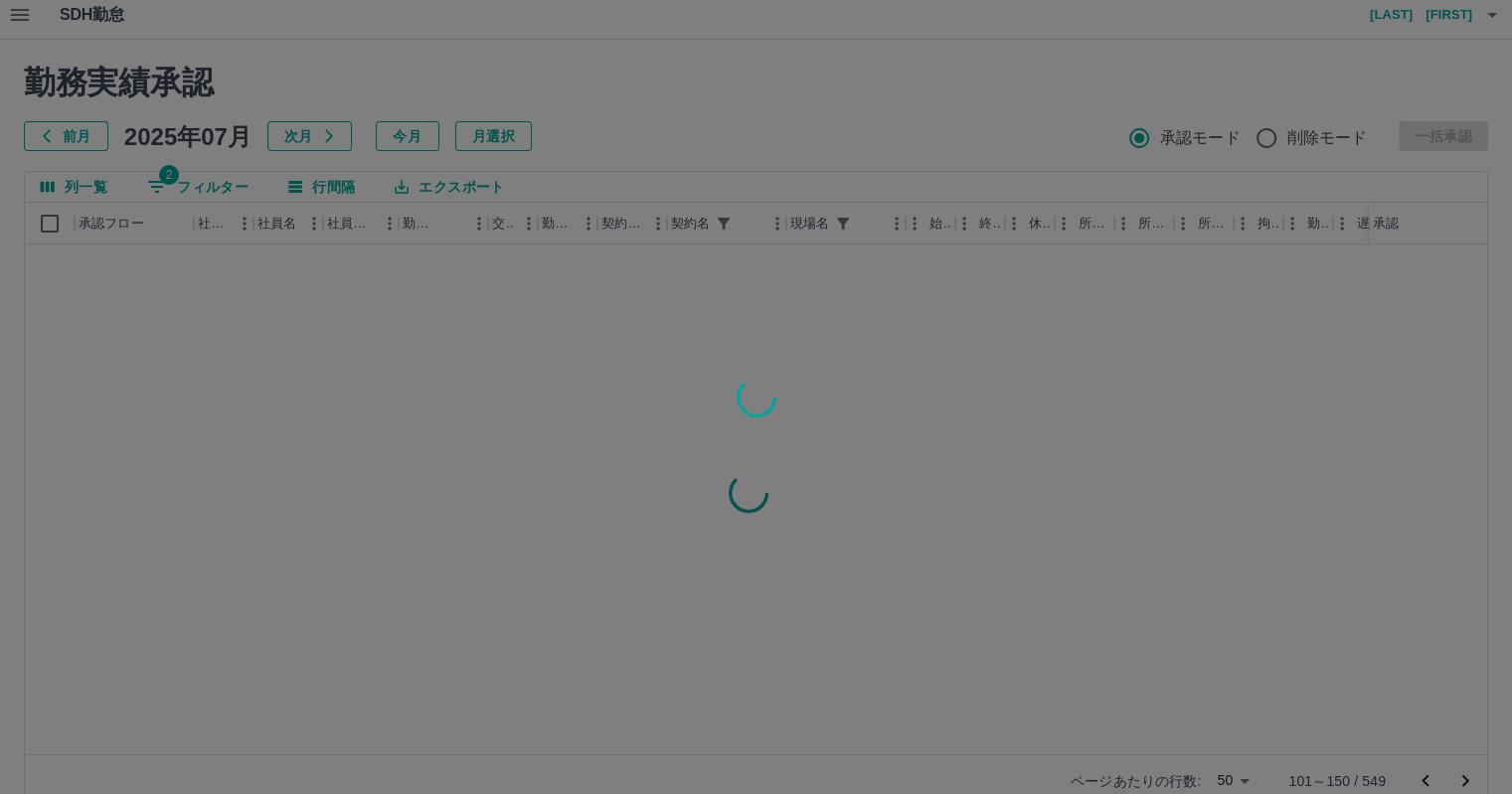 scroll, scrollTop: 0, scrollLeft: 0, axis: both 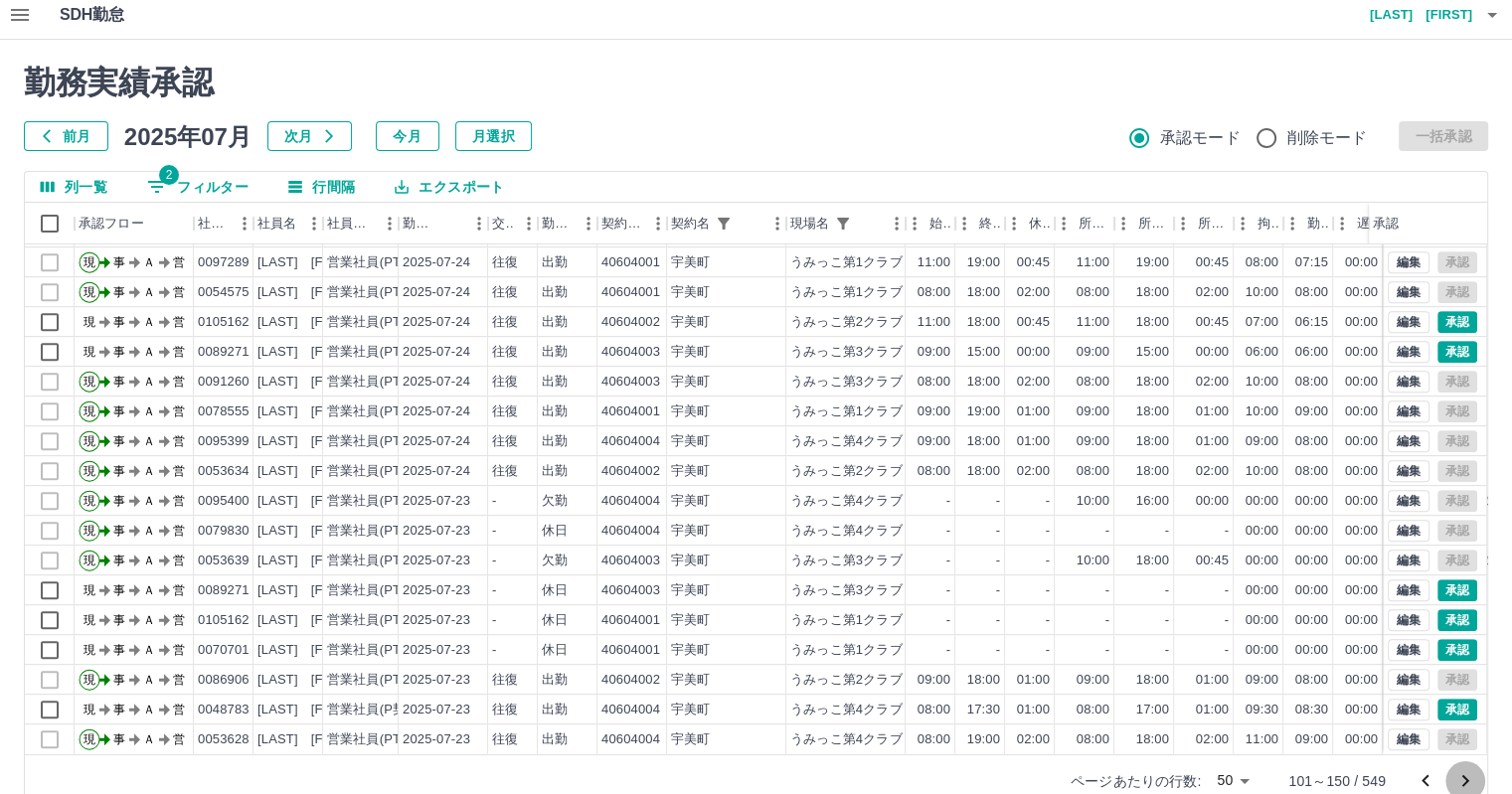 click 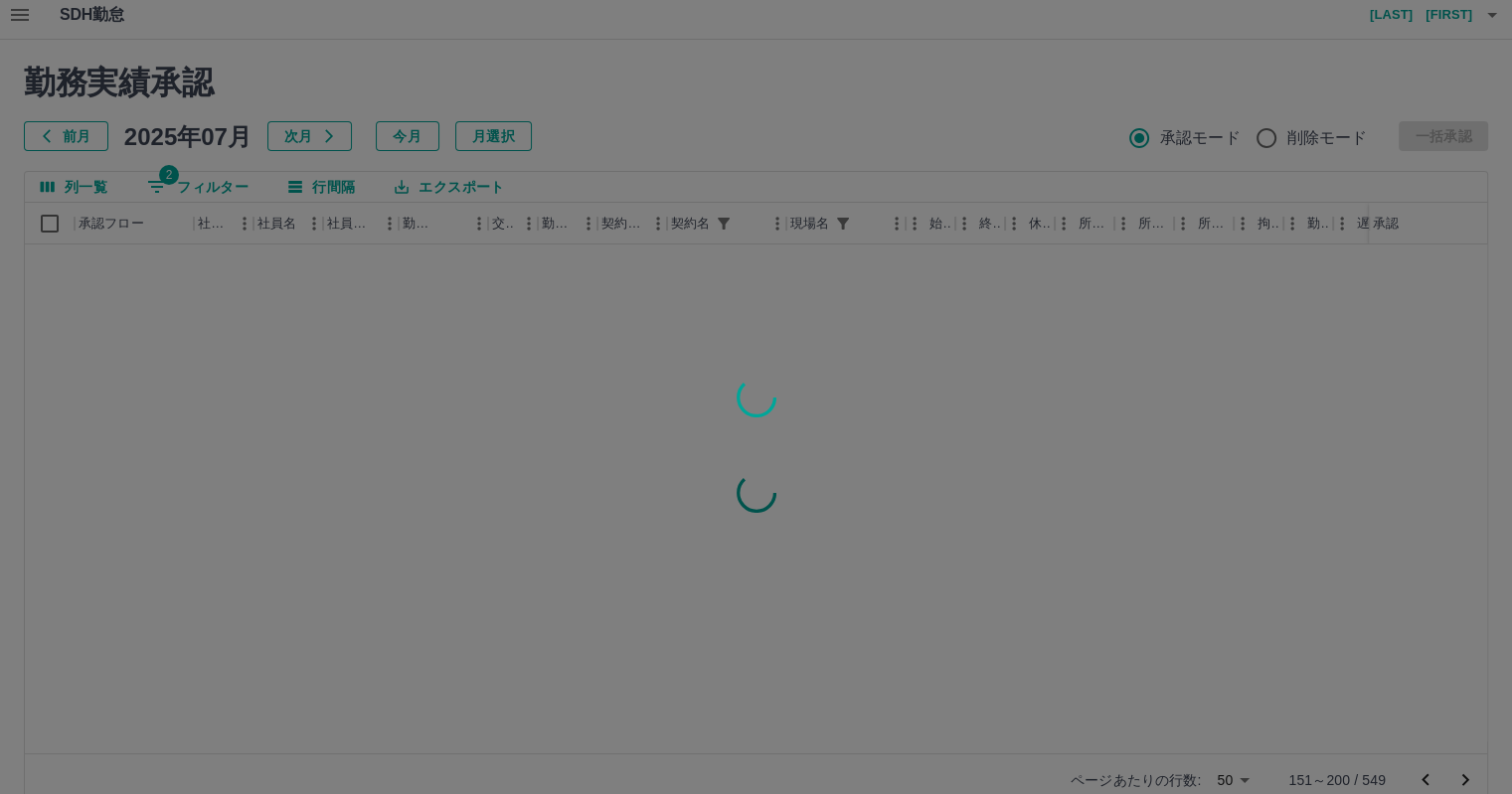 scroll, scrollTop: 0, scrollLeft: 0, axis: both 